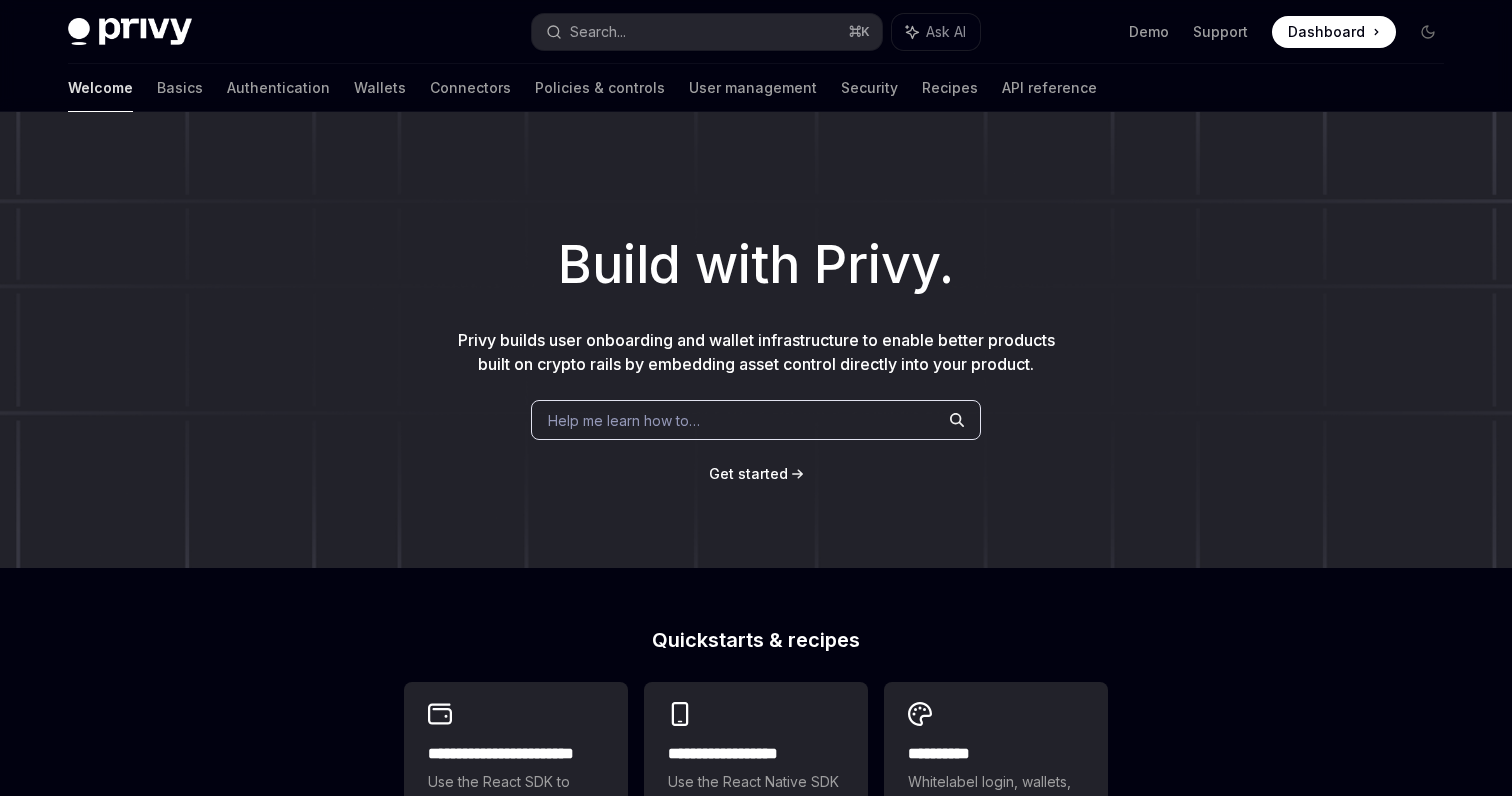 scroll, scrollTop: 0, scrollLeft: 0, axis: both 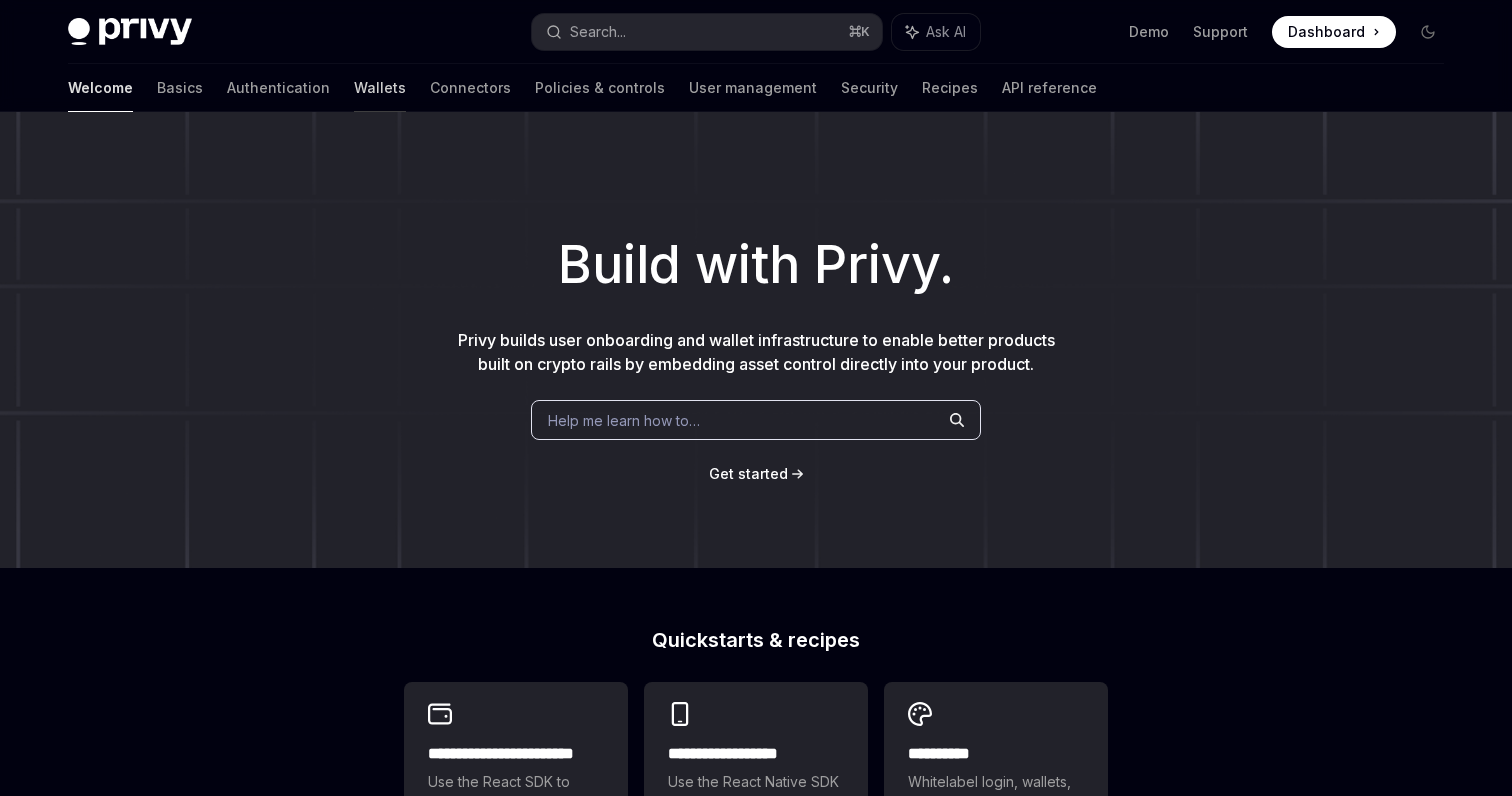 click on "Wallets" at bounding box center (380, 88) 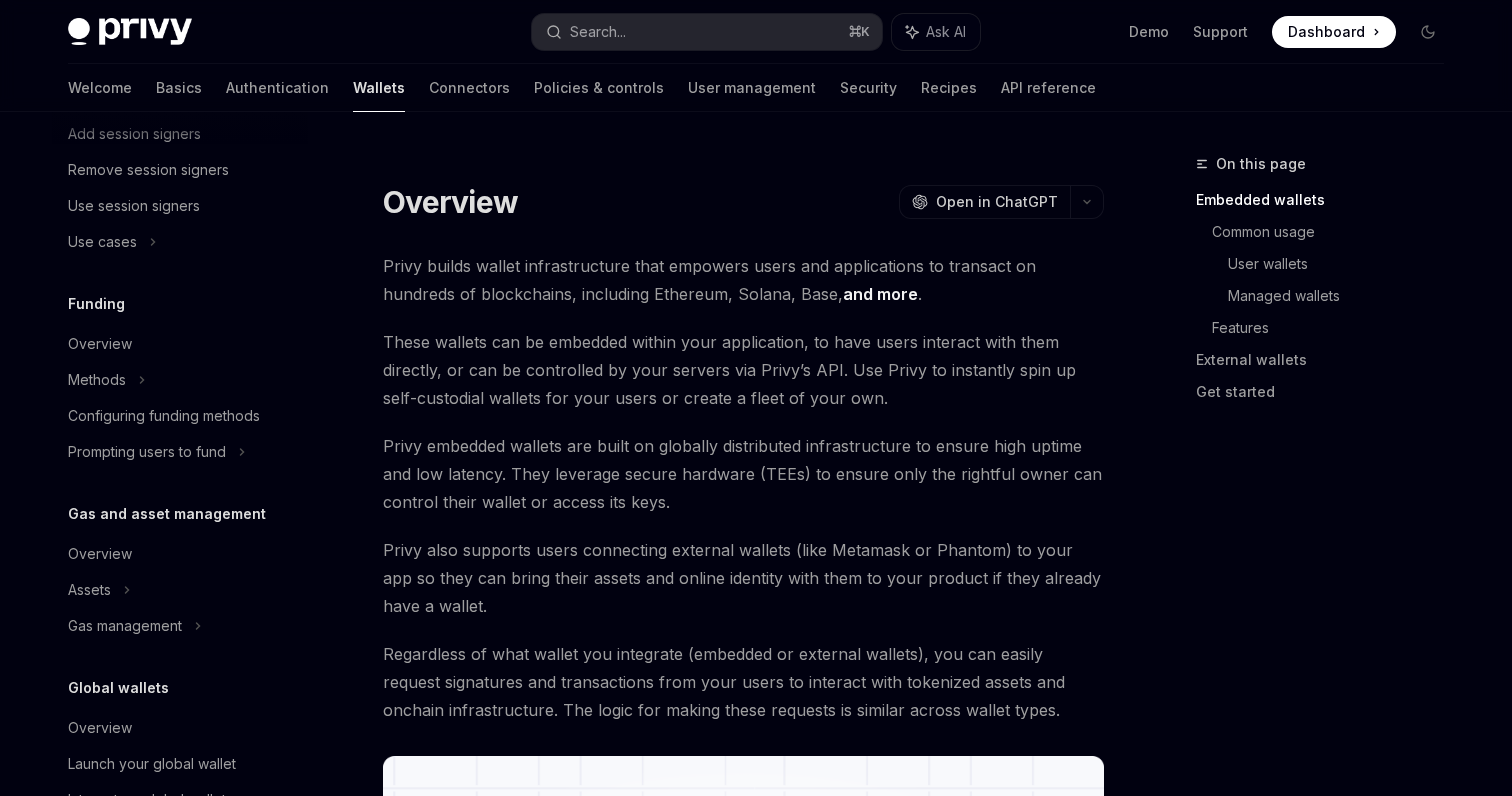 scroll, scrollTop: 874, scrollLeft: 0, axis: vertical 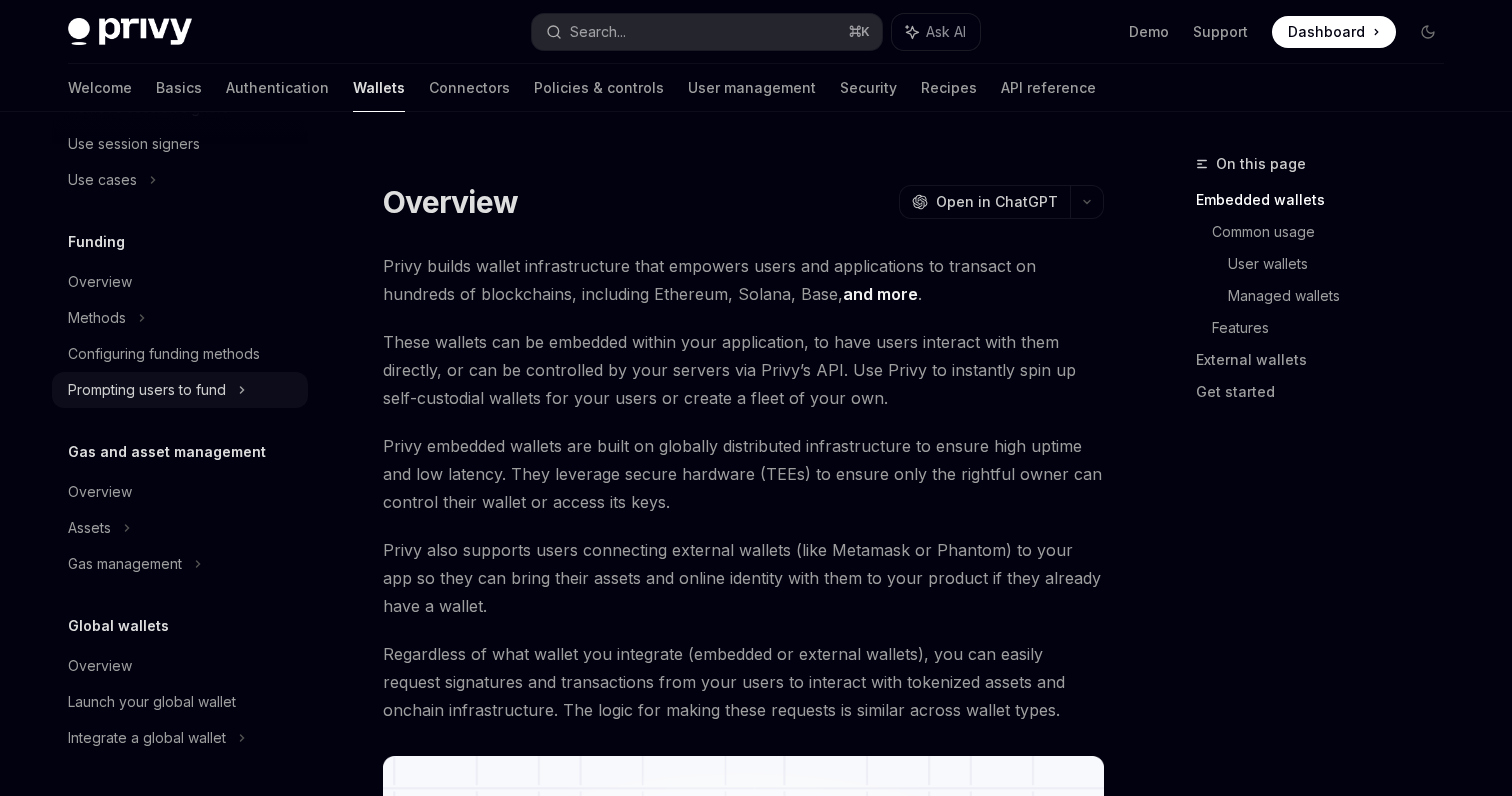 click on "Prompting users to fund" at bounding box center [127, -210] 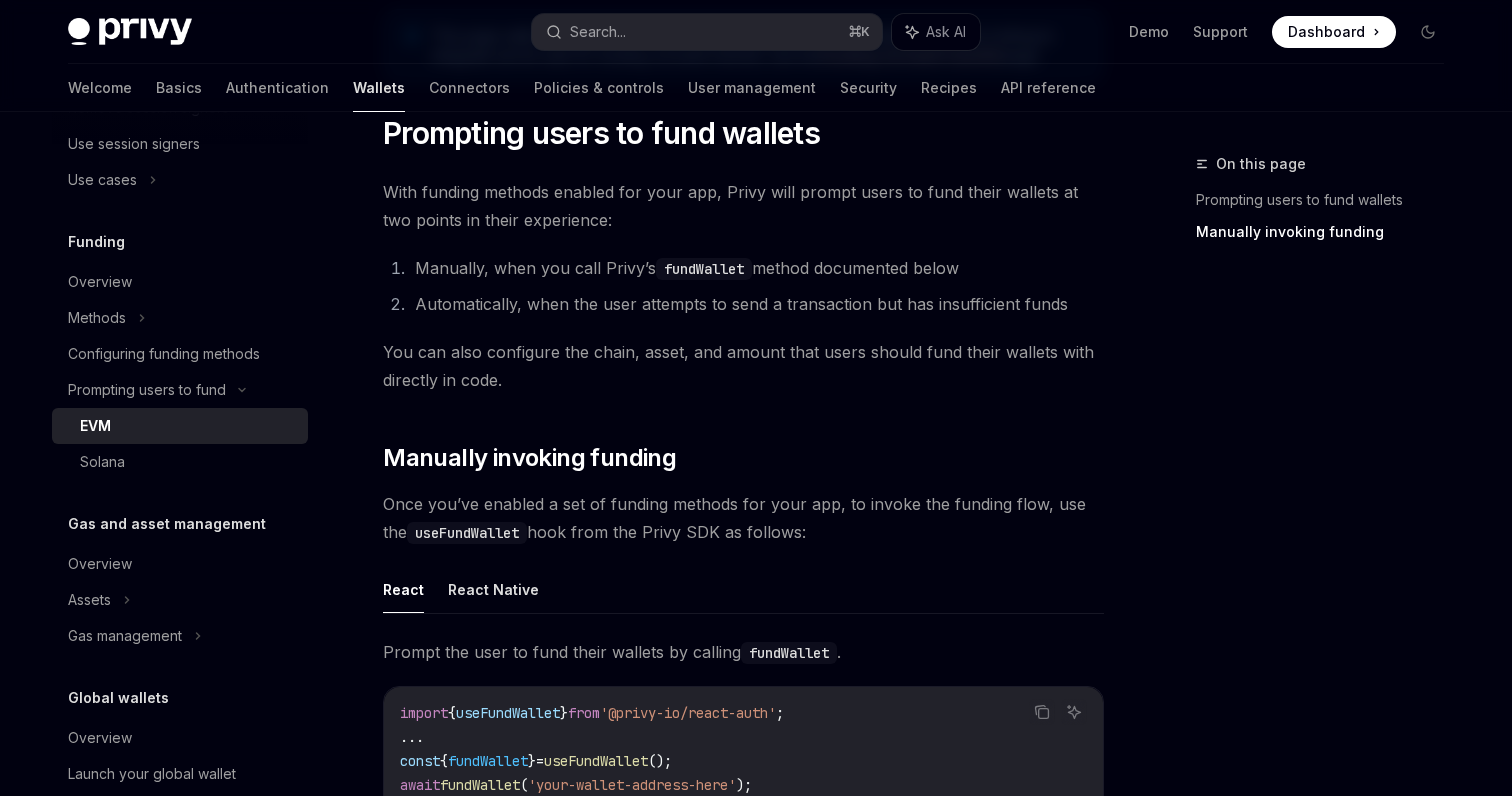 scroll, scrollTop: 0, scrollLeft: 0, axis: both 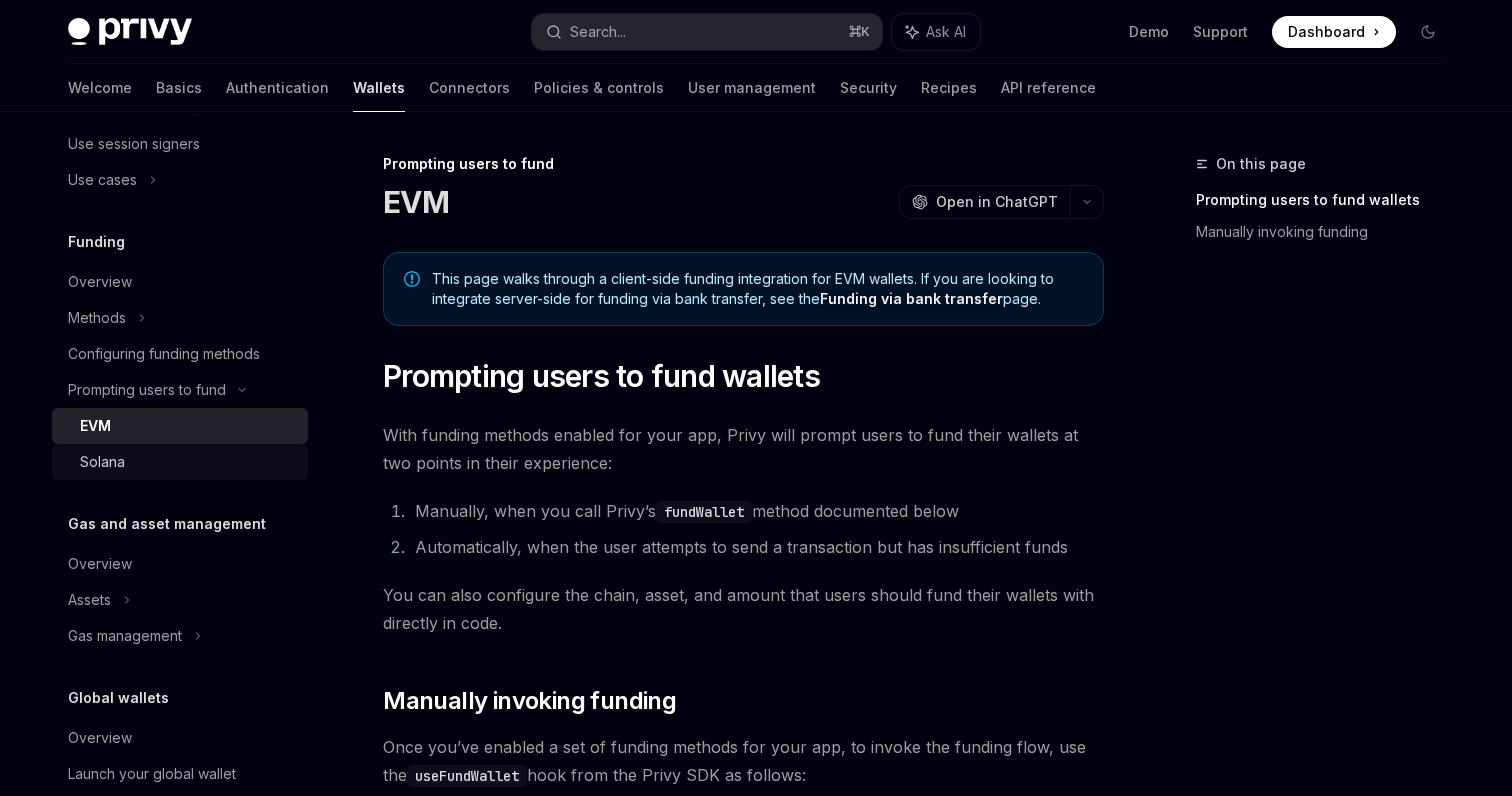 click on "Solana" at bounding box center [180, 462] 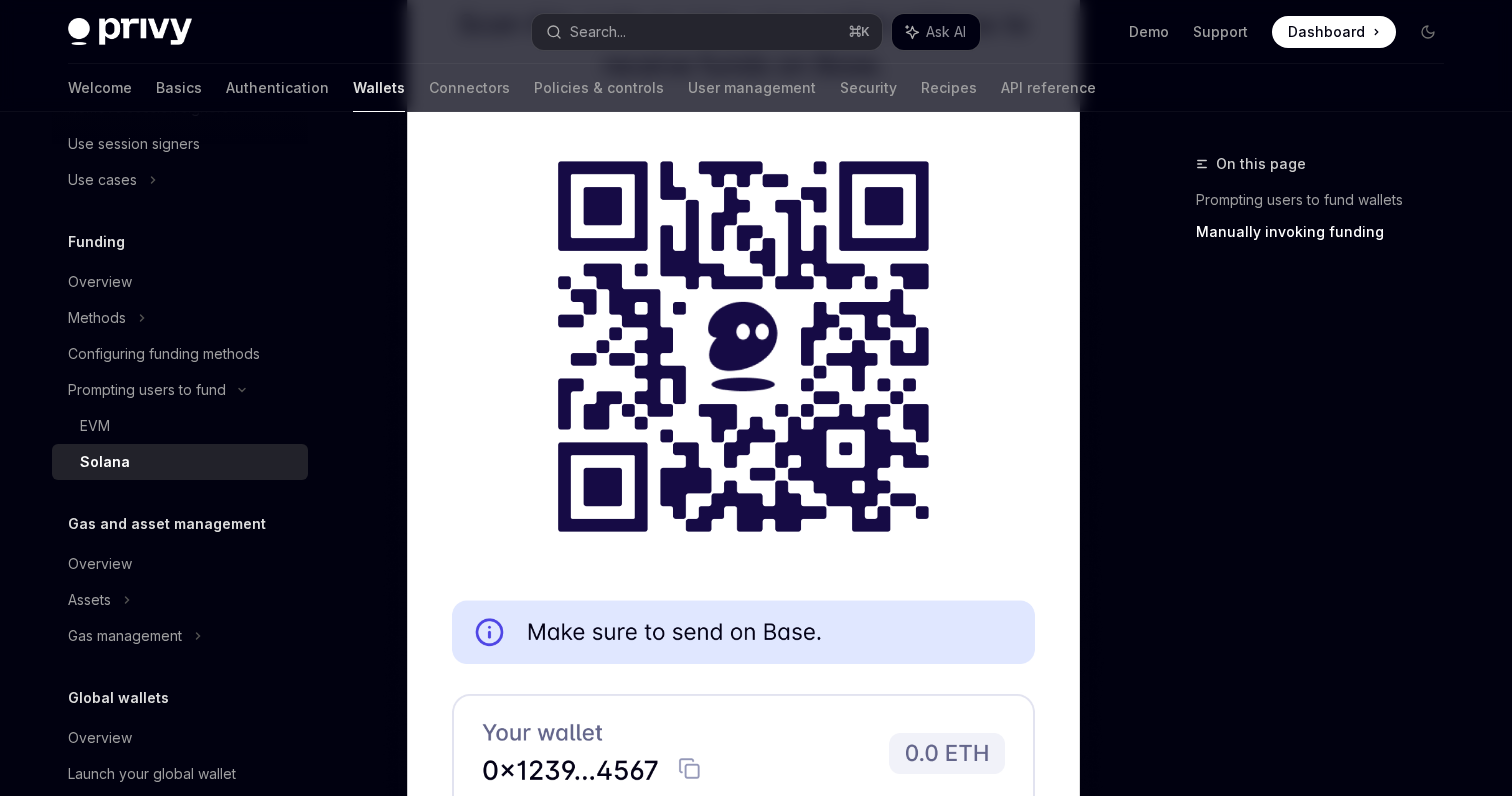 scroll, scrollTop: 4575, scrollLeft: 0, axis: vertical 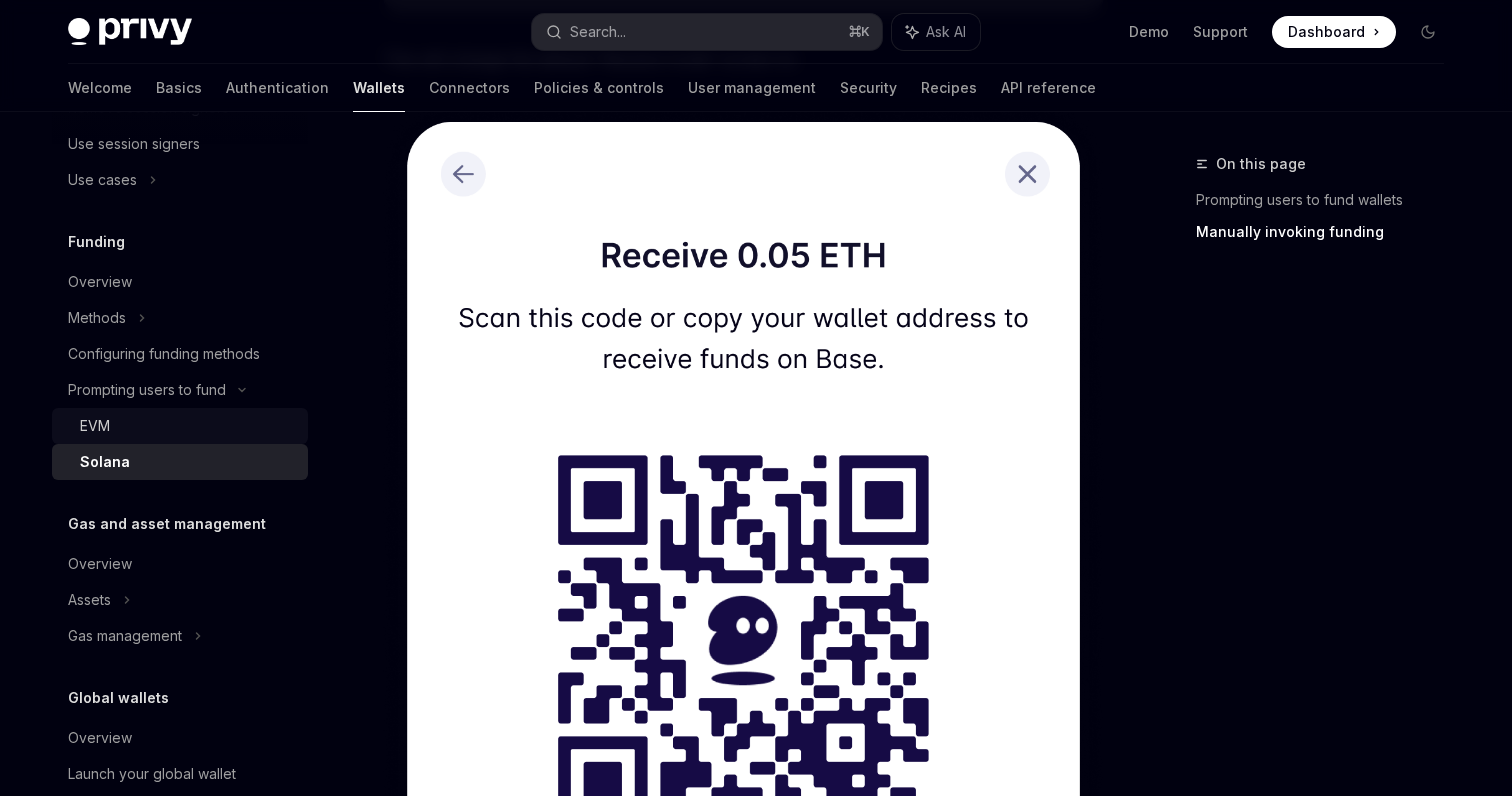 click on "EVM" at bounding box center [188, 426] 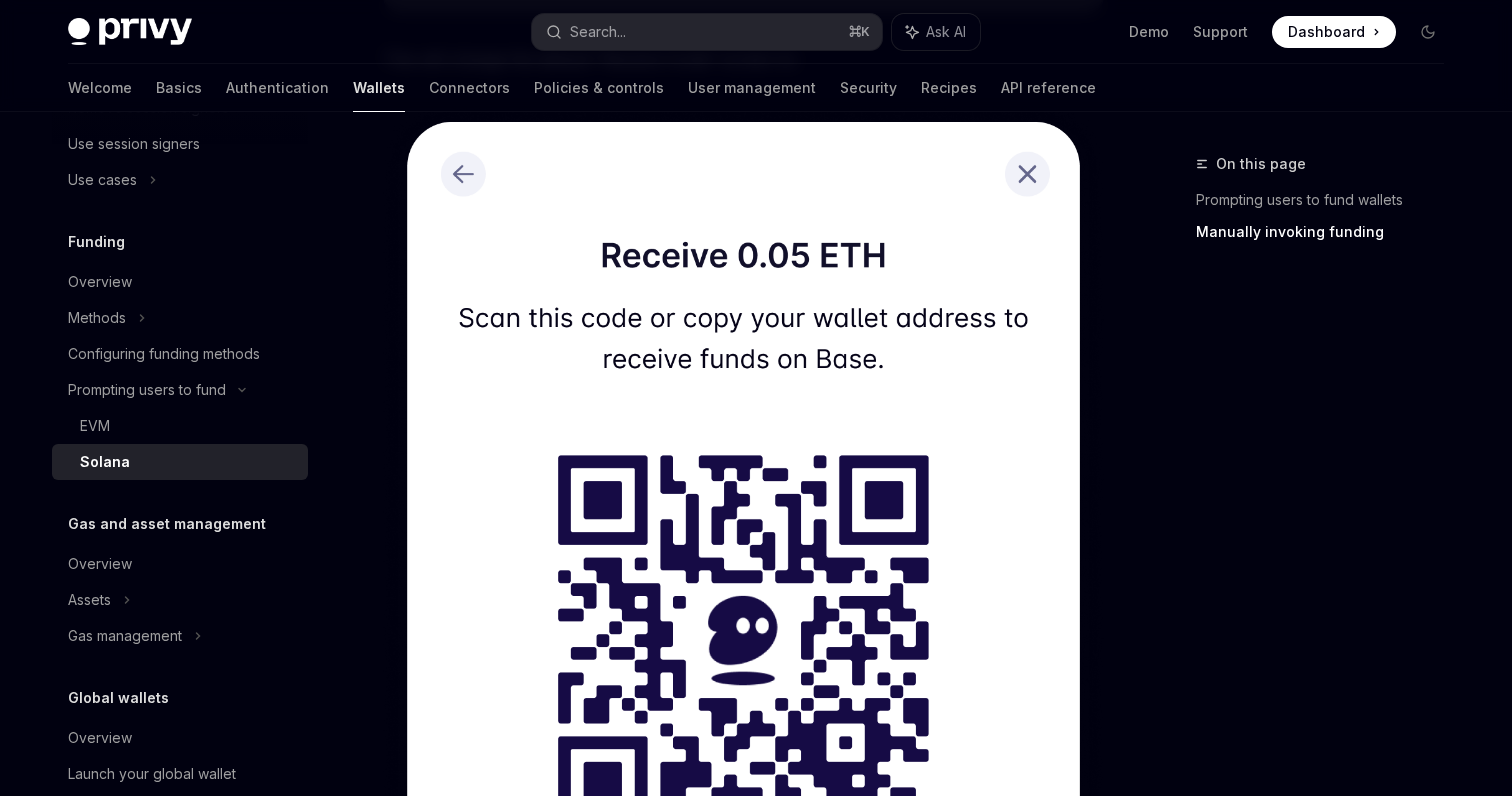 scroll, scrollTop: 0, scrollLeft: 0, axis: both 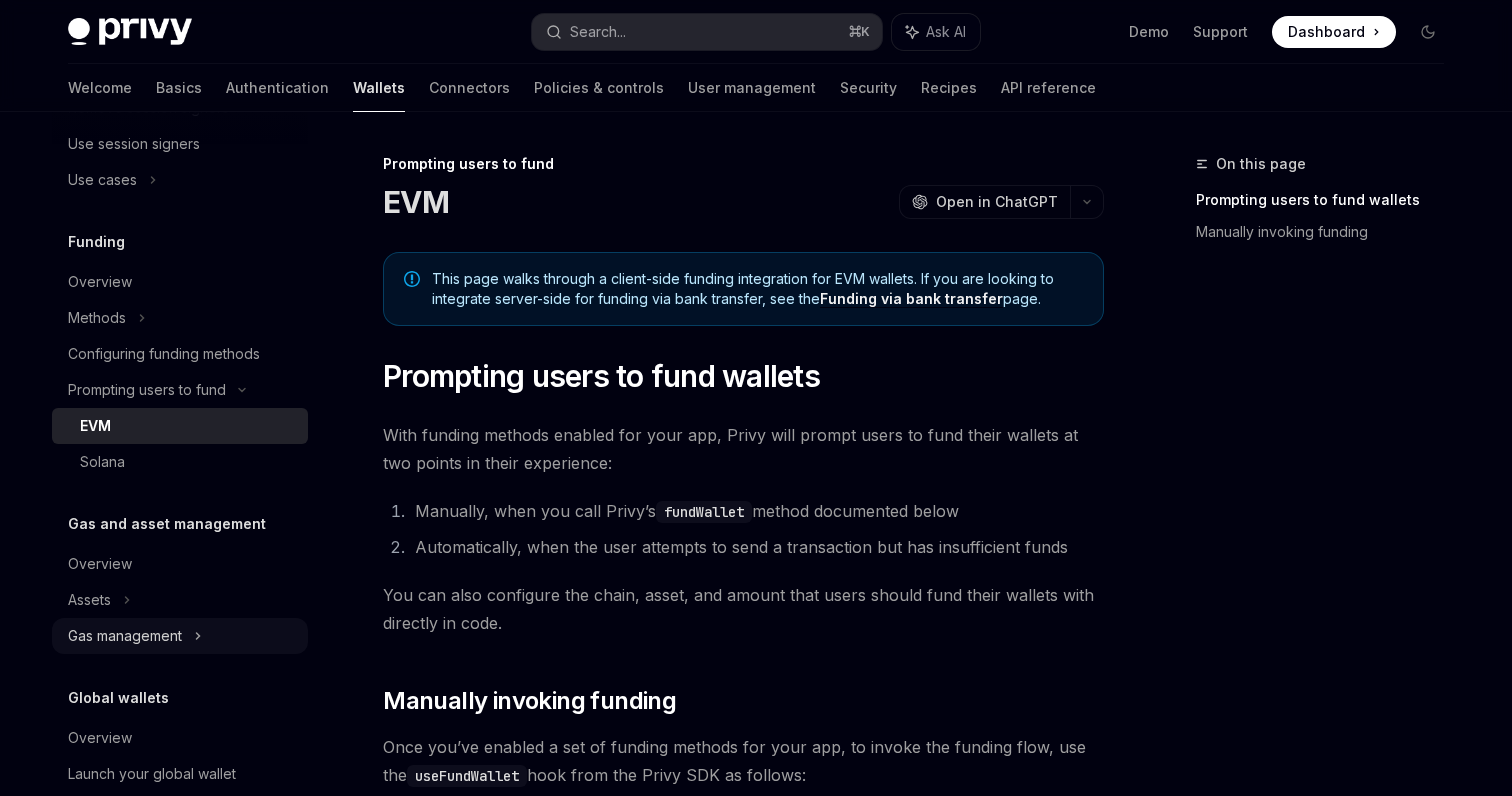 click on "Gas management" at bounding box center (109, -246) 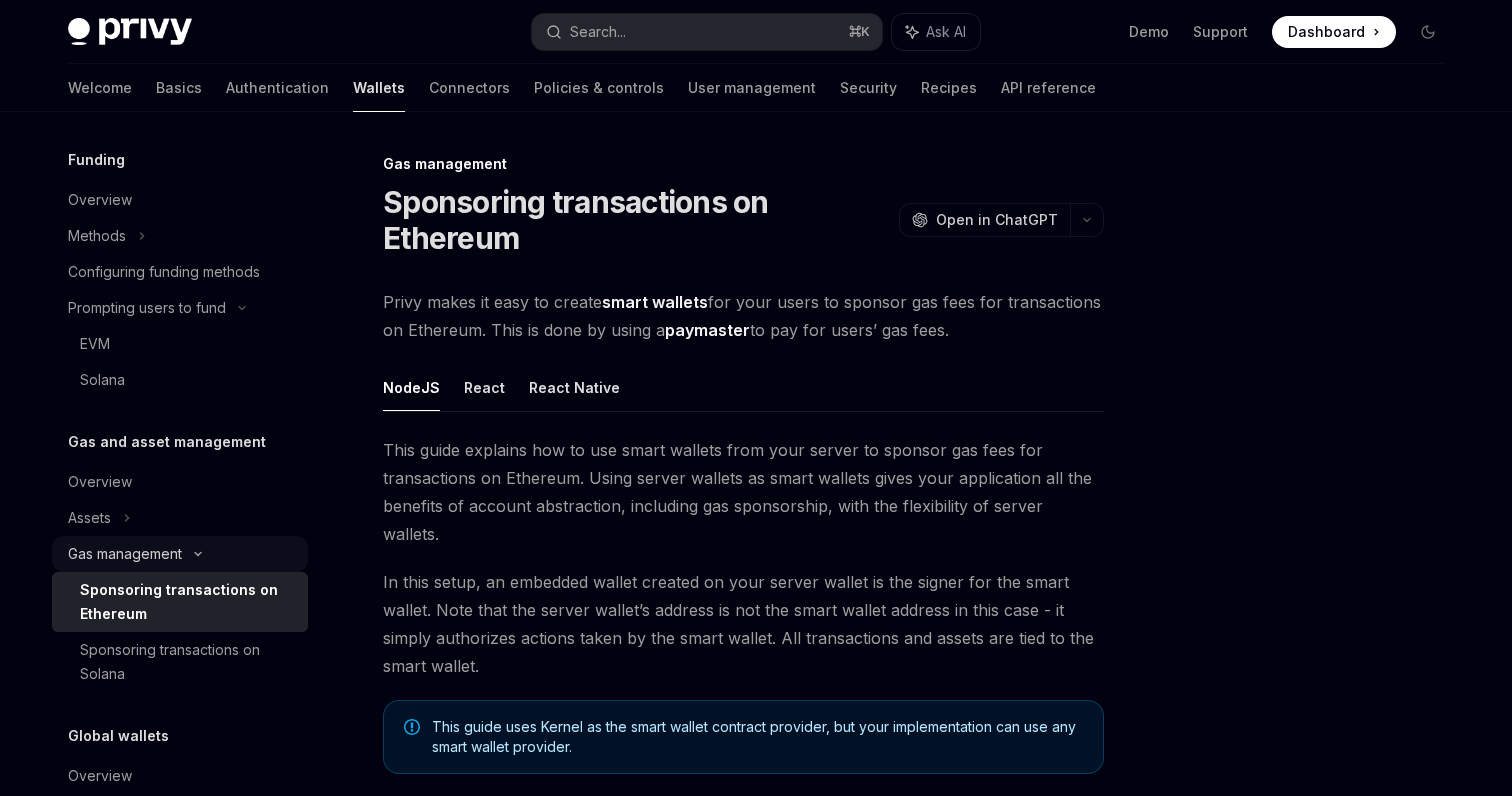 scroll, scrollTop: 1010, scrollLeft: 0, axis: vertical 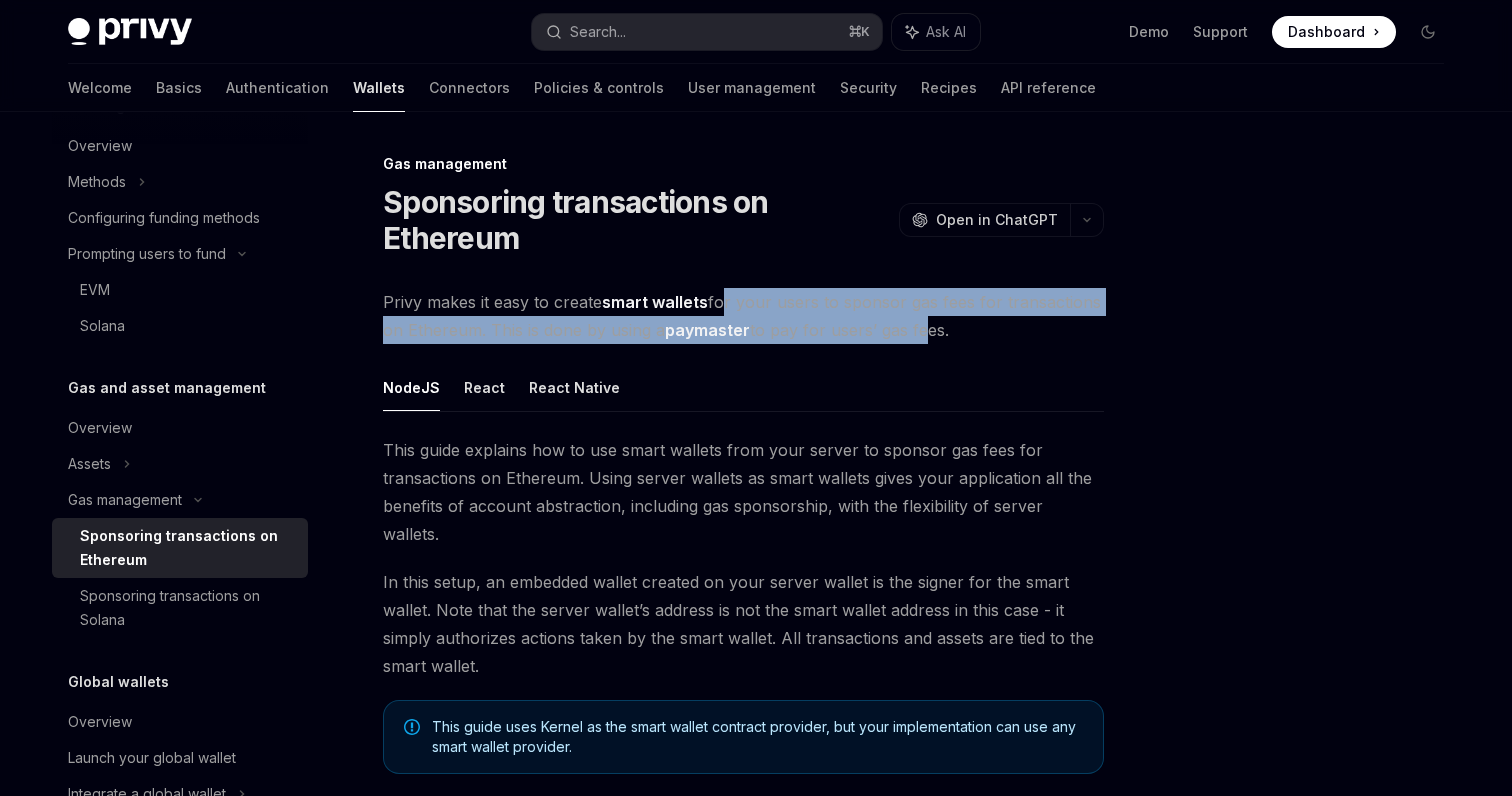 drag, startPoint x: 716, startPoint y: 301, endPoint x: 918, endPoint y: 318, distance: 202.71408 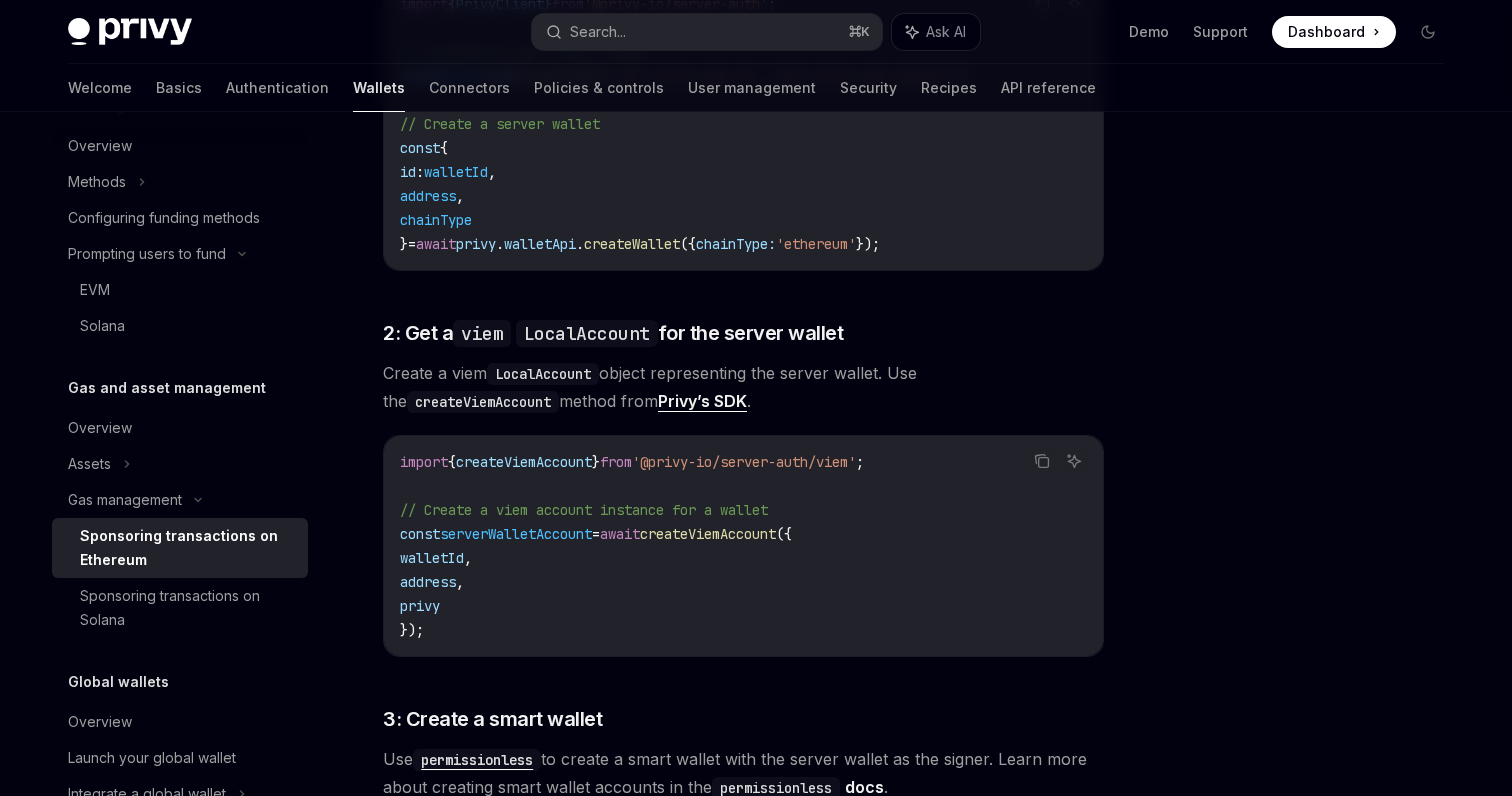 scroll, scrollTop: 1242, scrollLeft: 0, axis: vertical 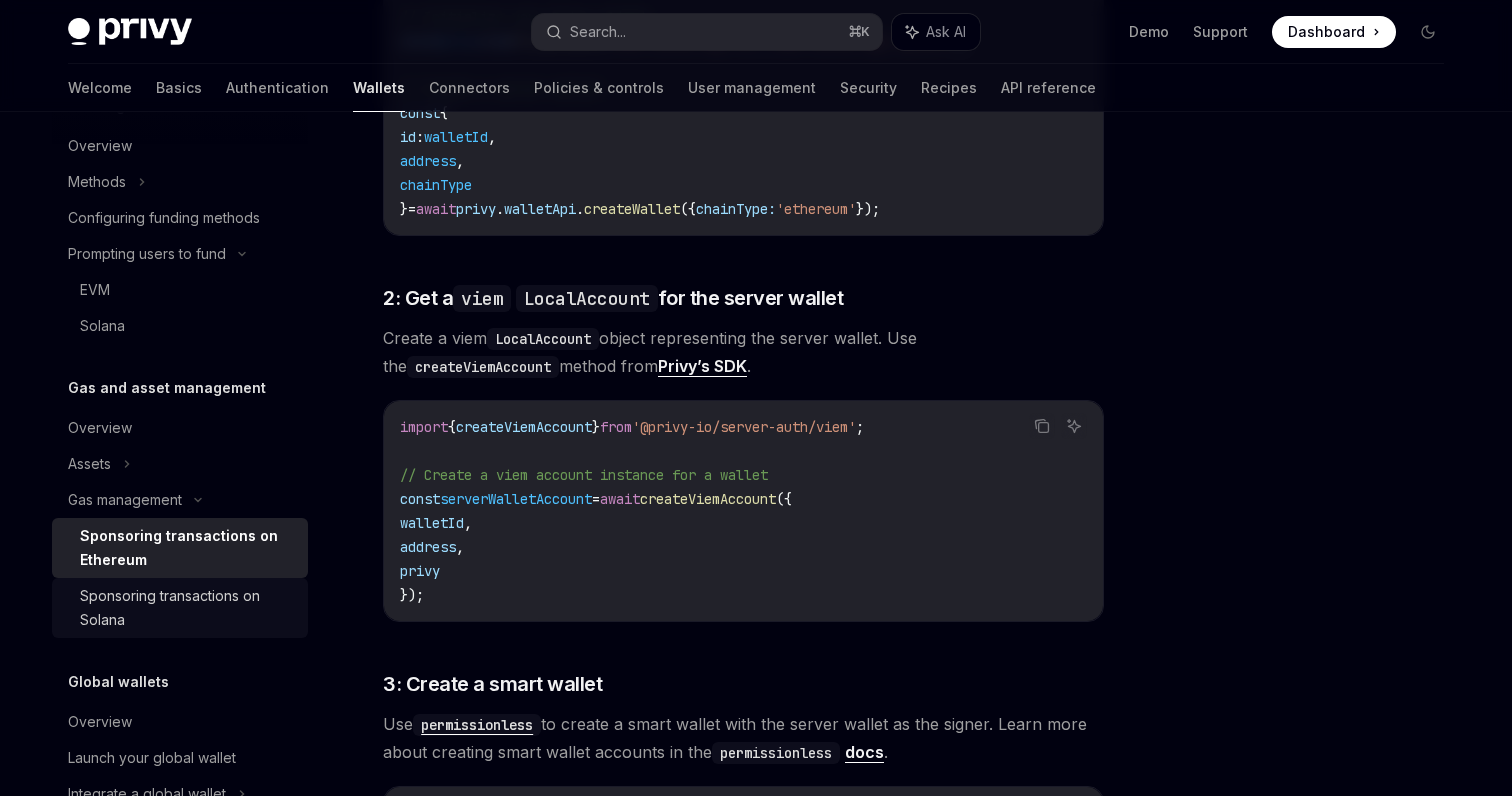 click on "Sponsoring transactions on Solana" at bounding box center [188, 608] 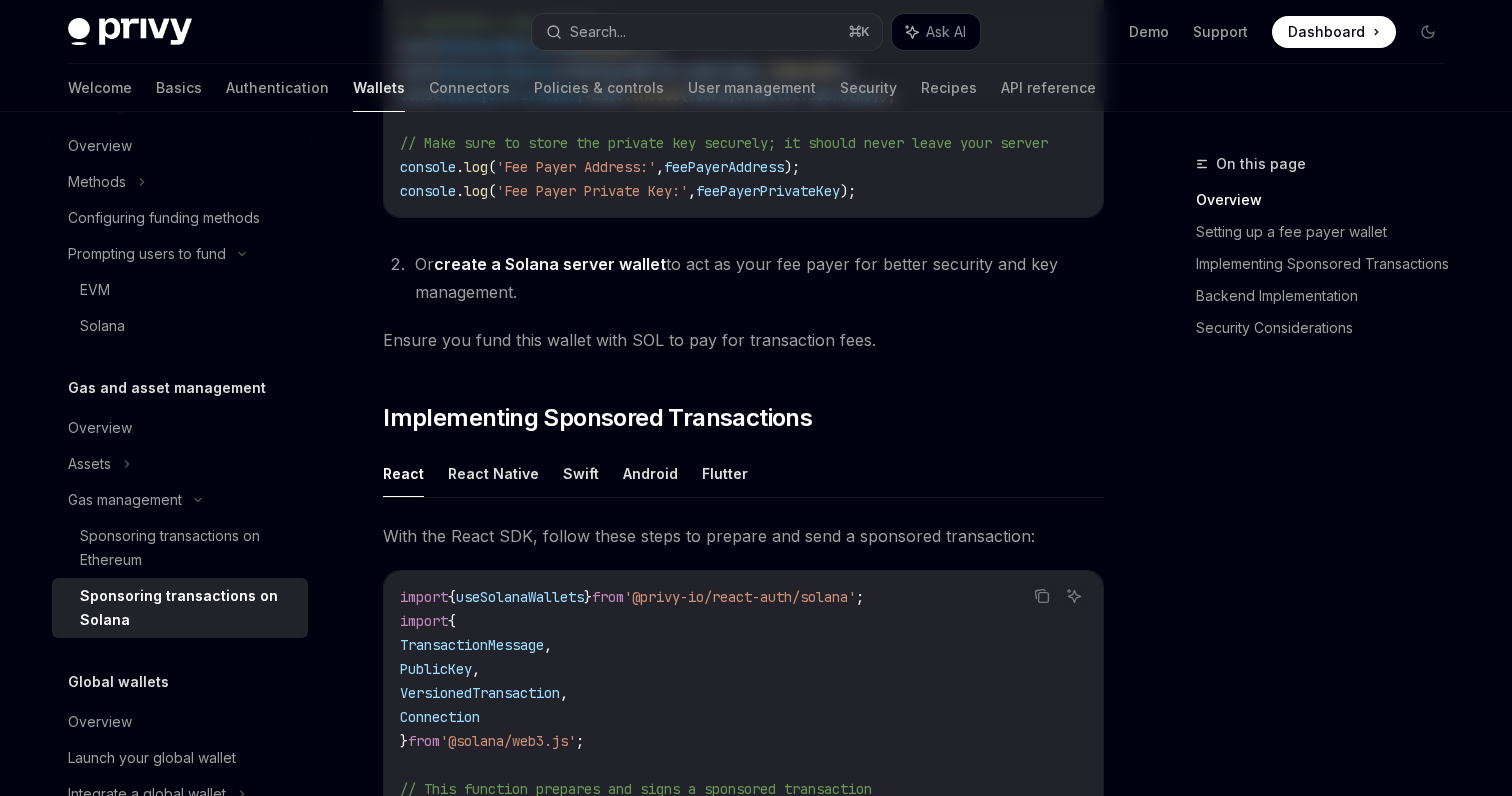 scroll, scrollTop: 0, scrollLeft: 0, axis: both 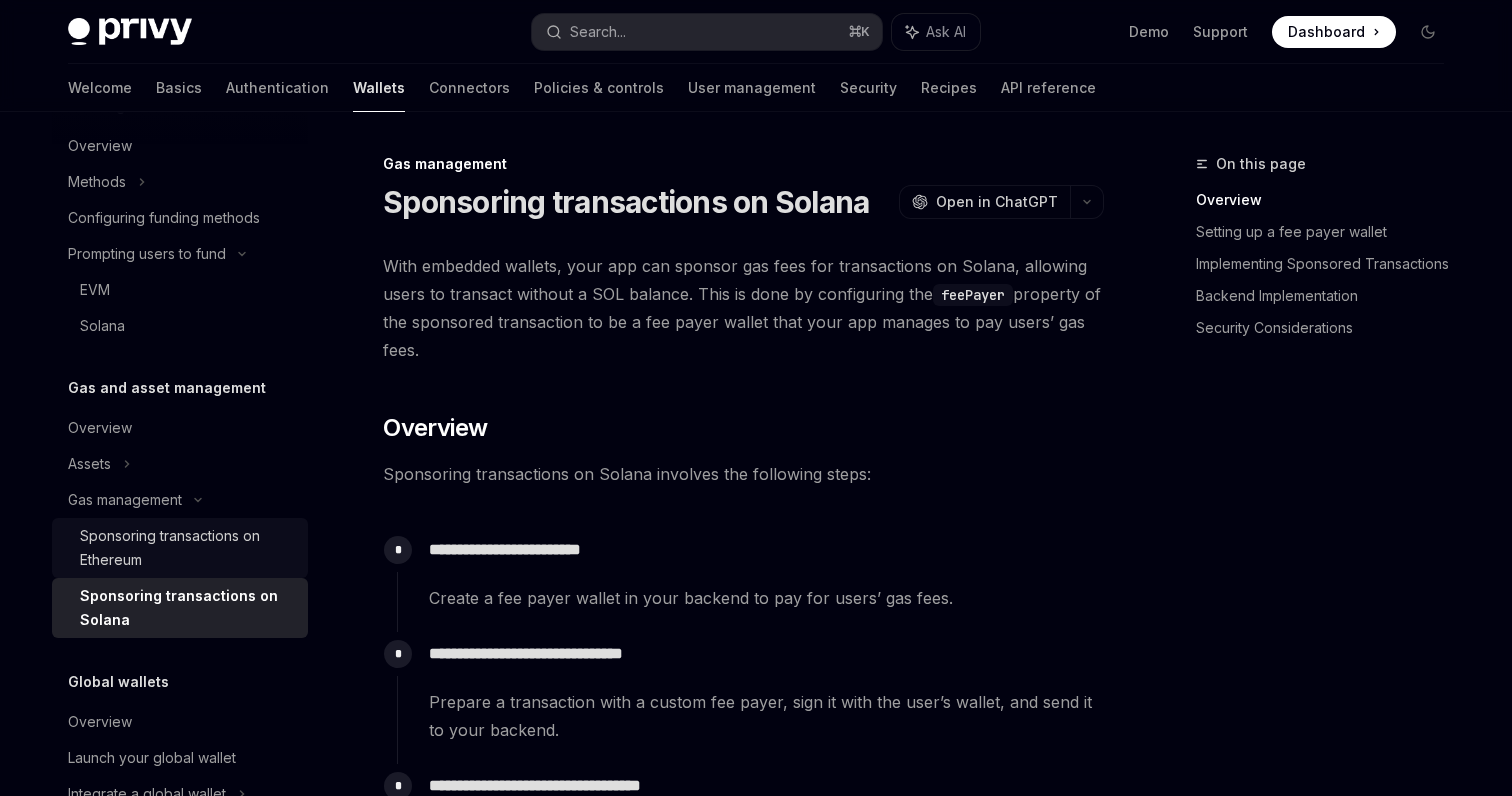 click on "Sponsoring transactions on Ethereum" at bounding box center [188, 548] 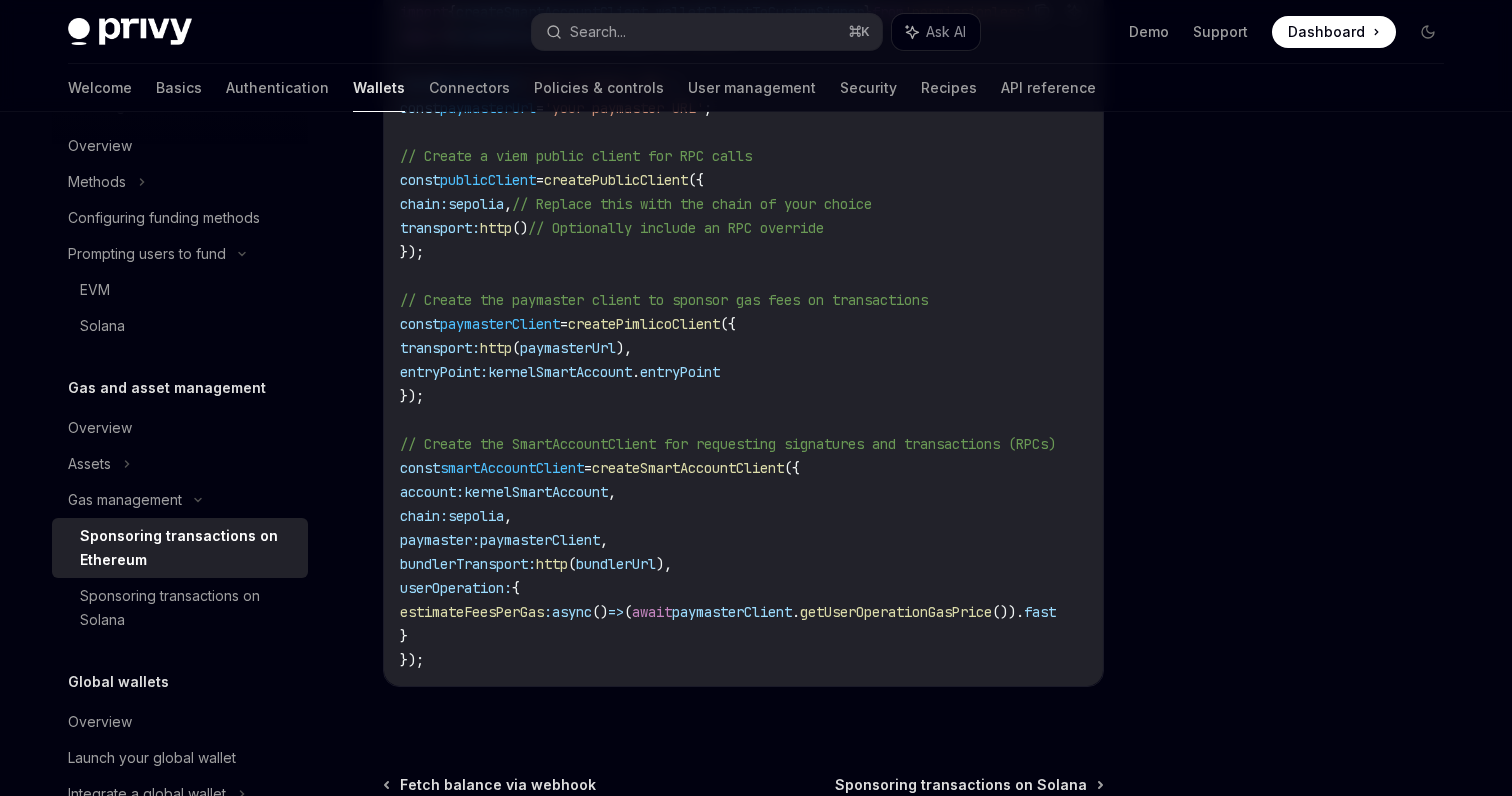 scroll, scrollTop: 2673, scrollLeft: 0, axis: vertical 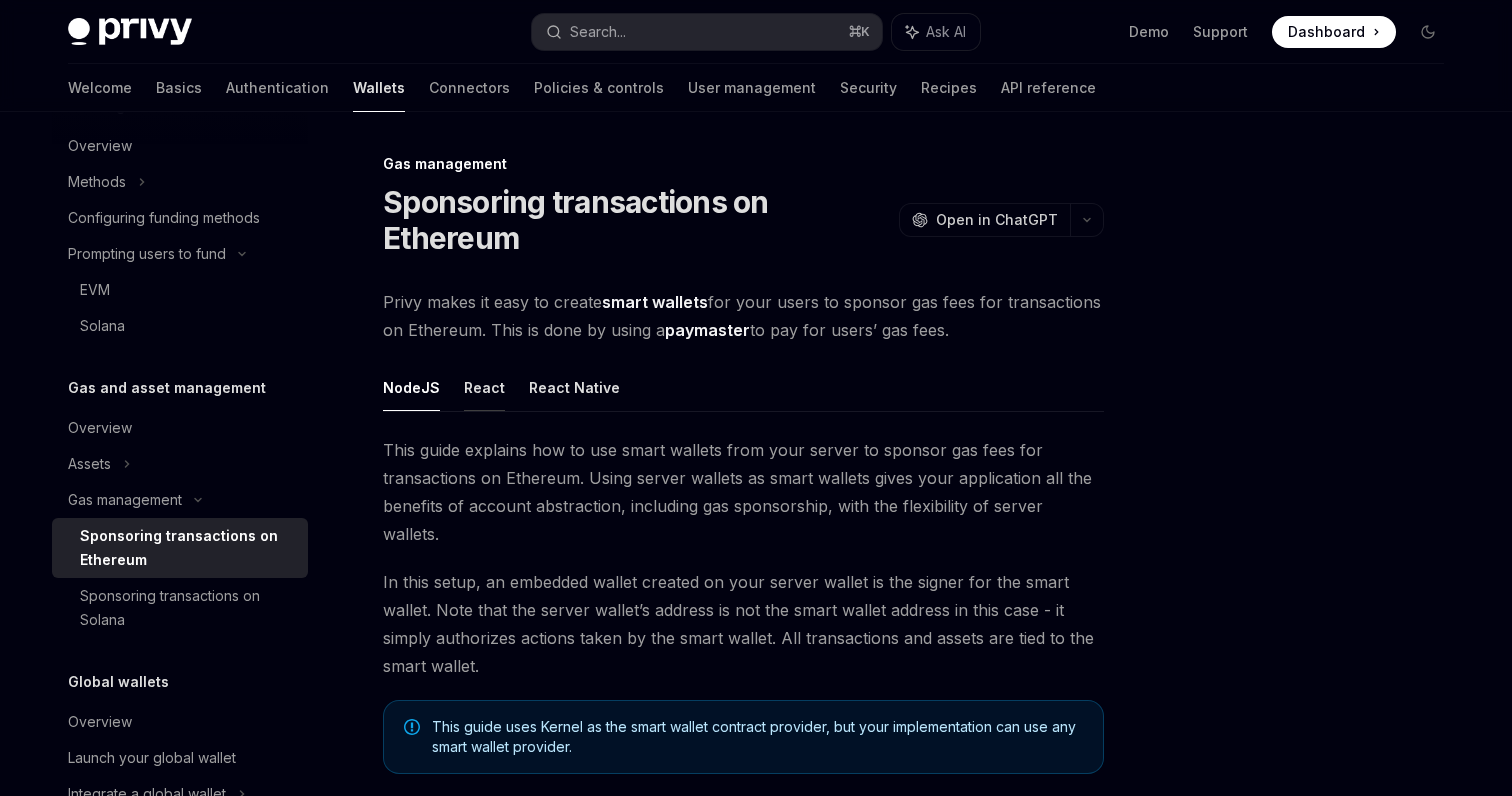 click on "React" at bounding box center (484, 387) 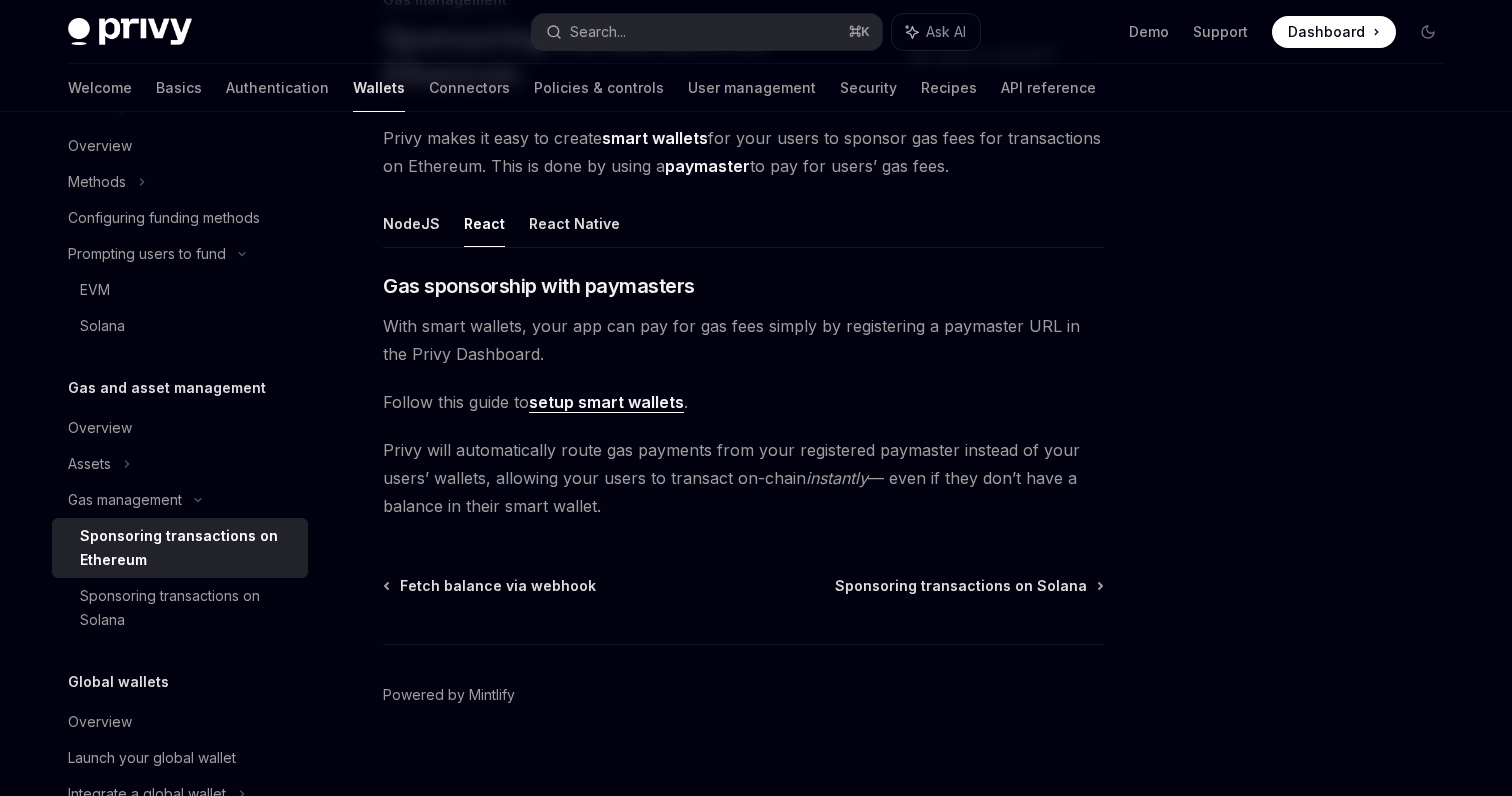 scroll, scrollTop: 135, scrollLeft: 0, axis: vertical 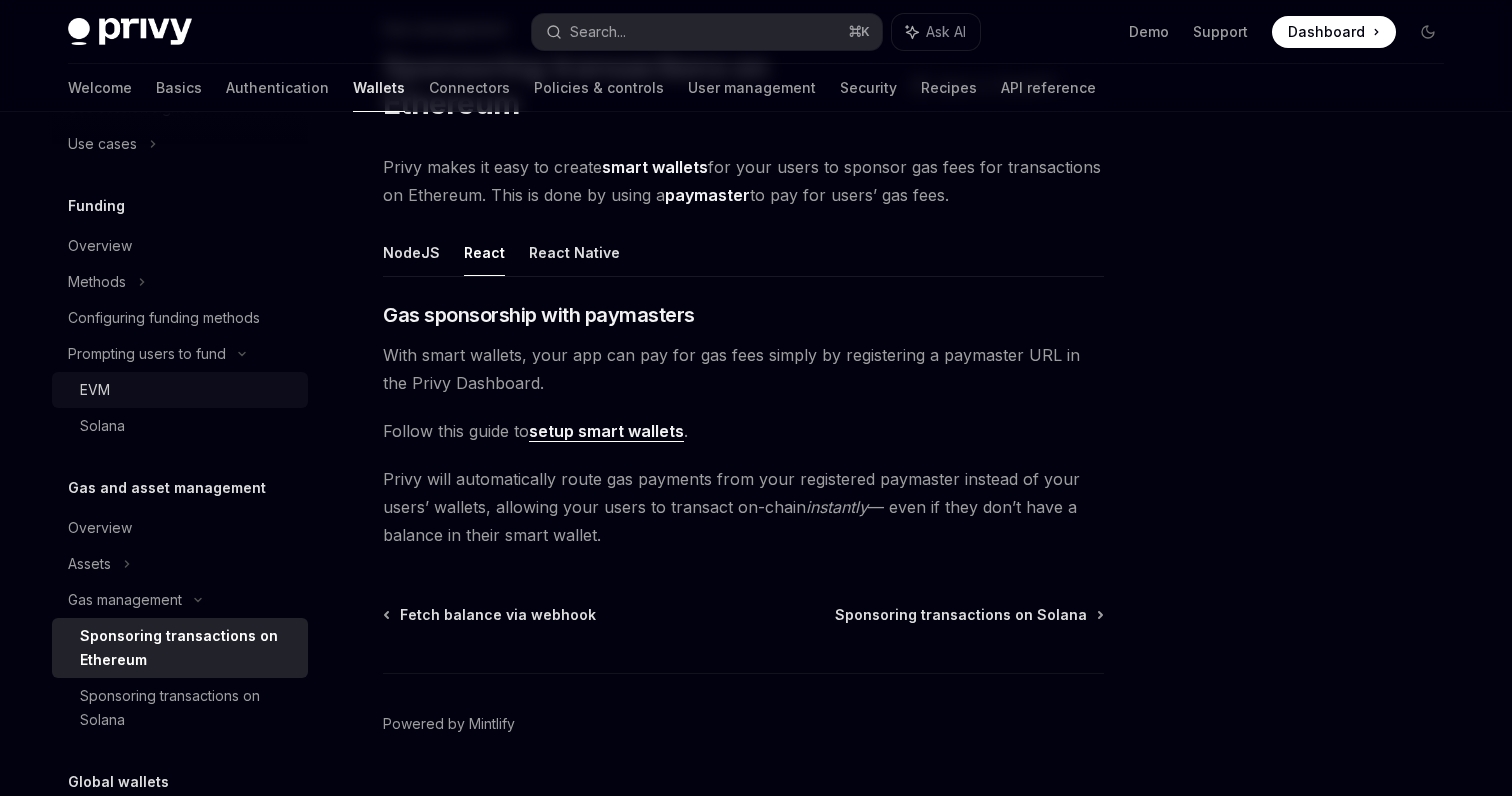 click on "EVM" at bounding box center (188, 390) 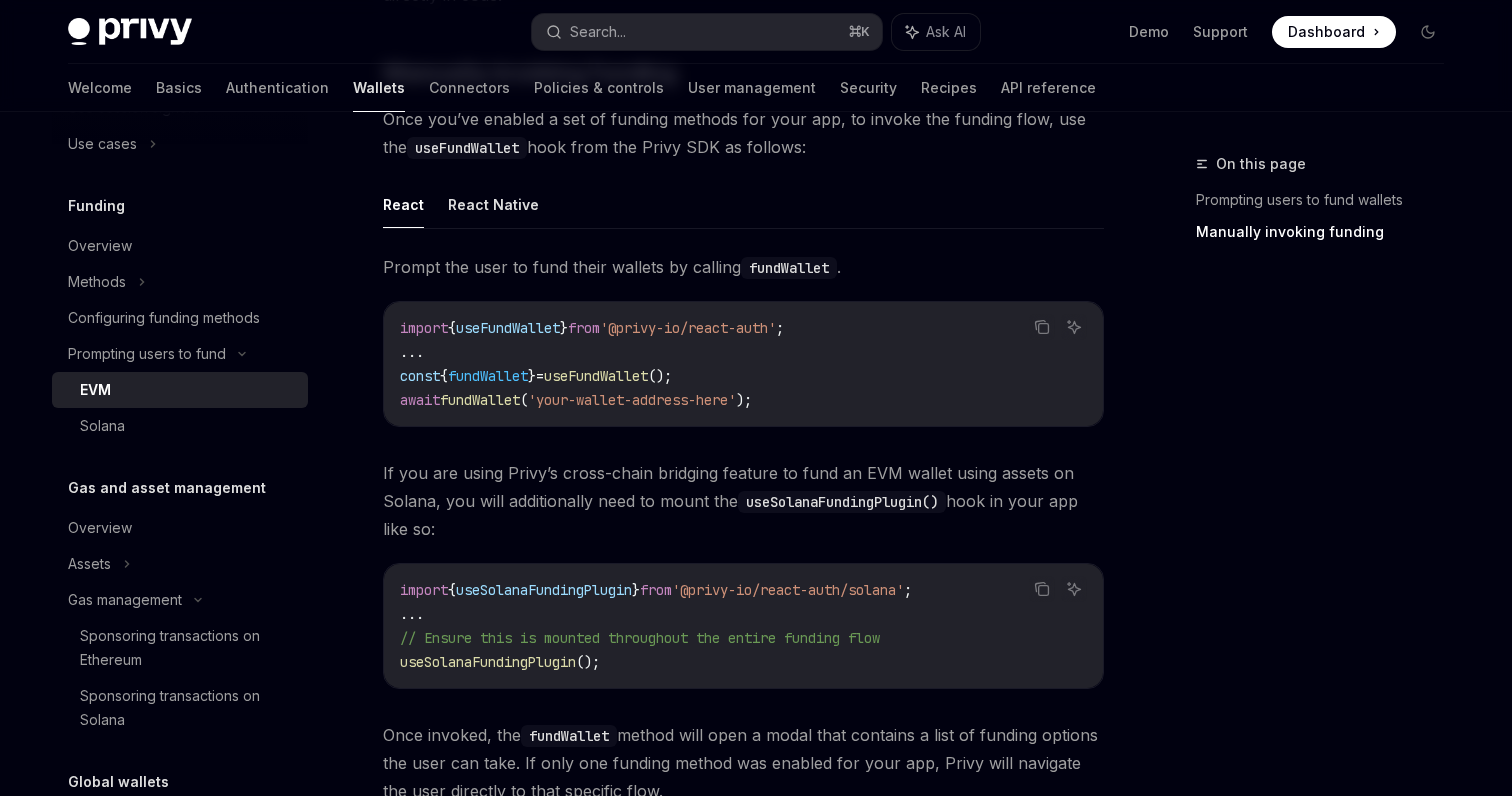 scroll, scrollTop: 671, scrollLeft: 0, axis: vertical 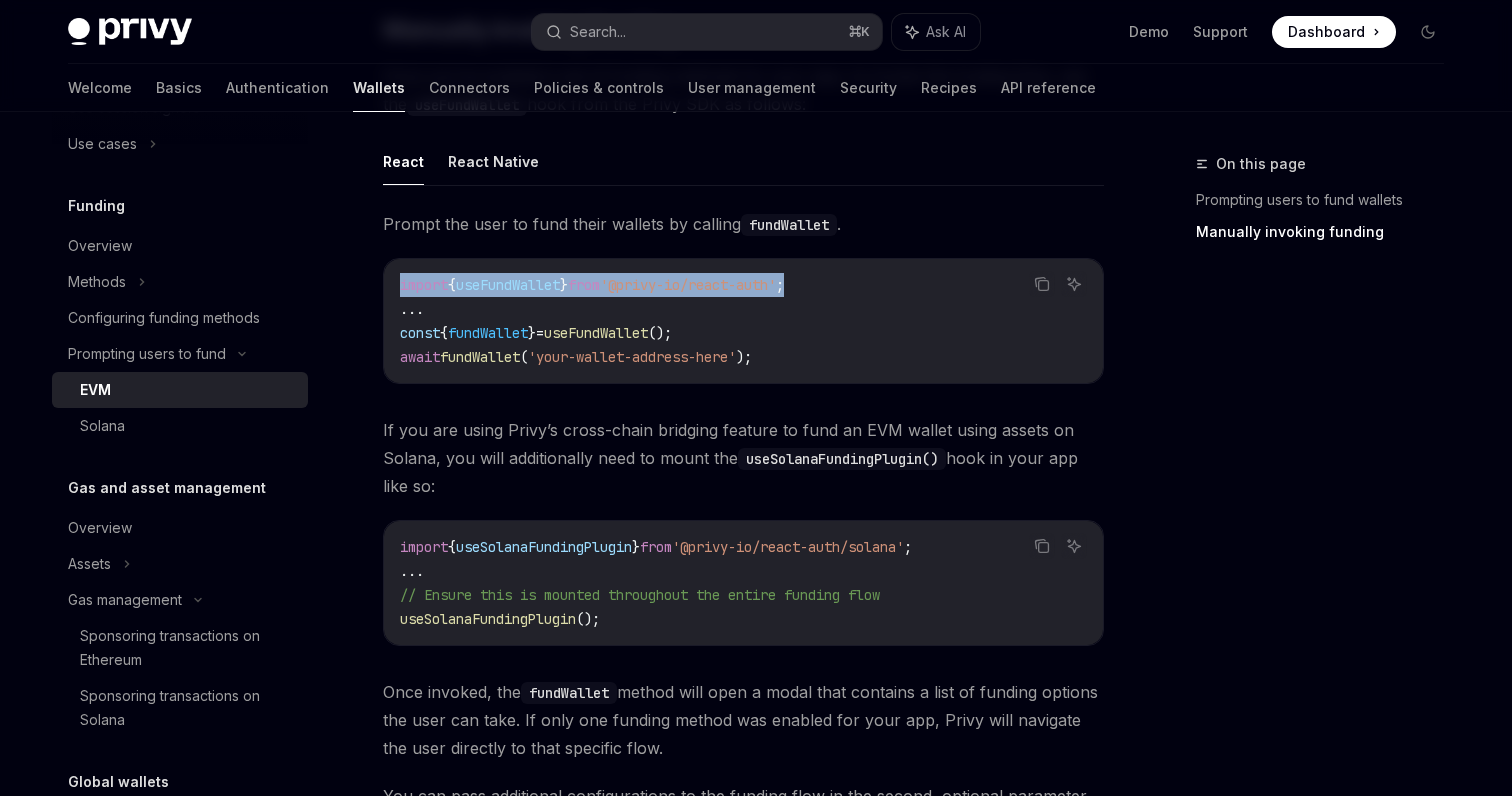 drag, startPoint x: 835, startPoint y: 286, endPoint x: 400, endPoint y: 281, distance: 435.02875 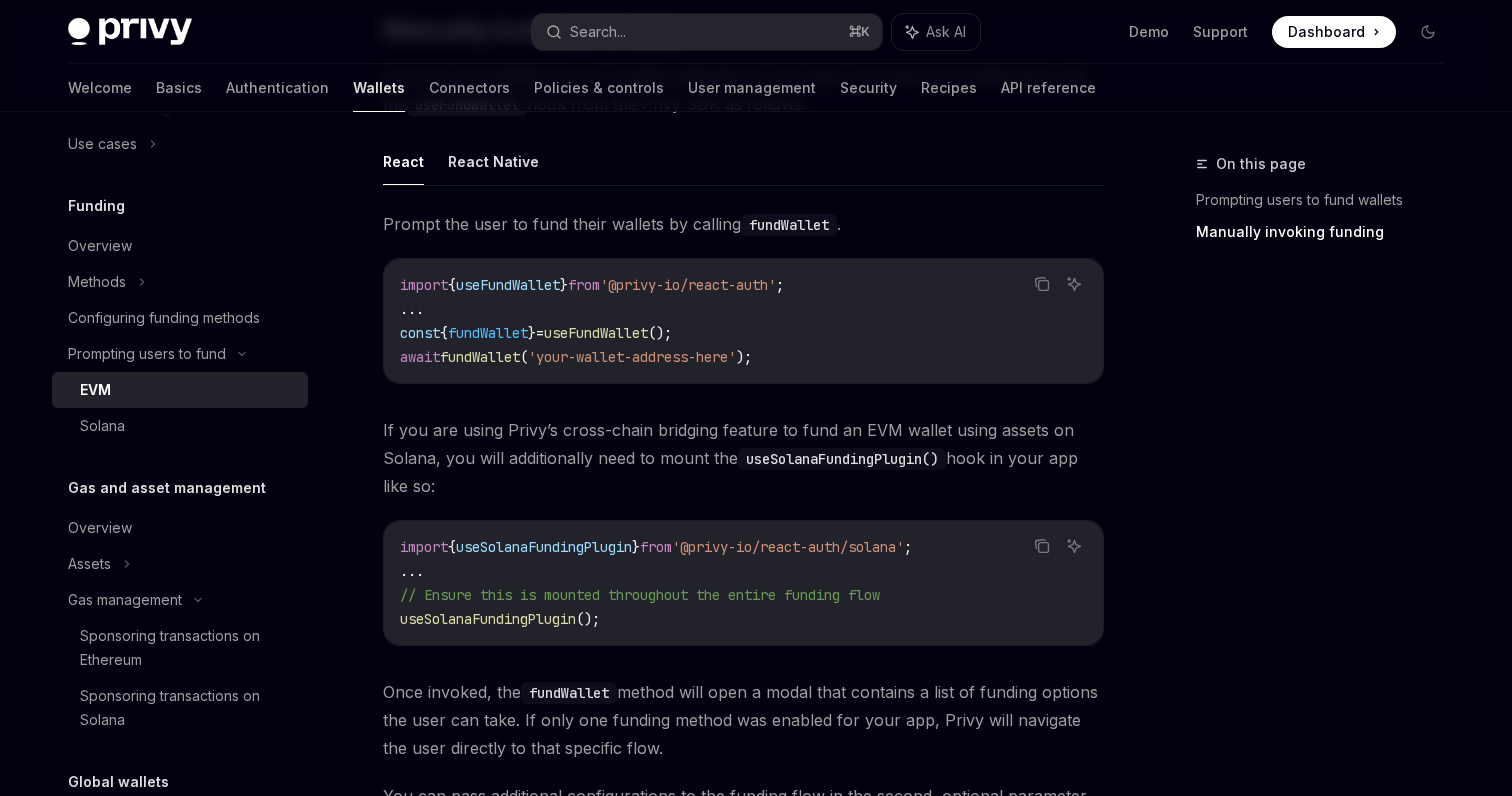 click on "import  { useFundWallet }  from  '@privy-io/react-auth' ;
...
const  { fundWallet }  =  useFundWallet ();
await  fundWallet ( '[WALLET_ADDRESS]' );" at bounding box center (743, 321) 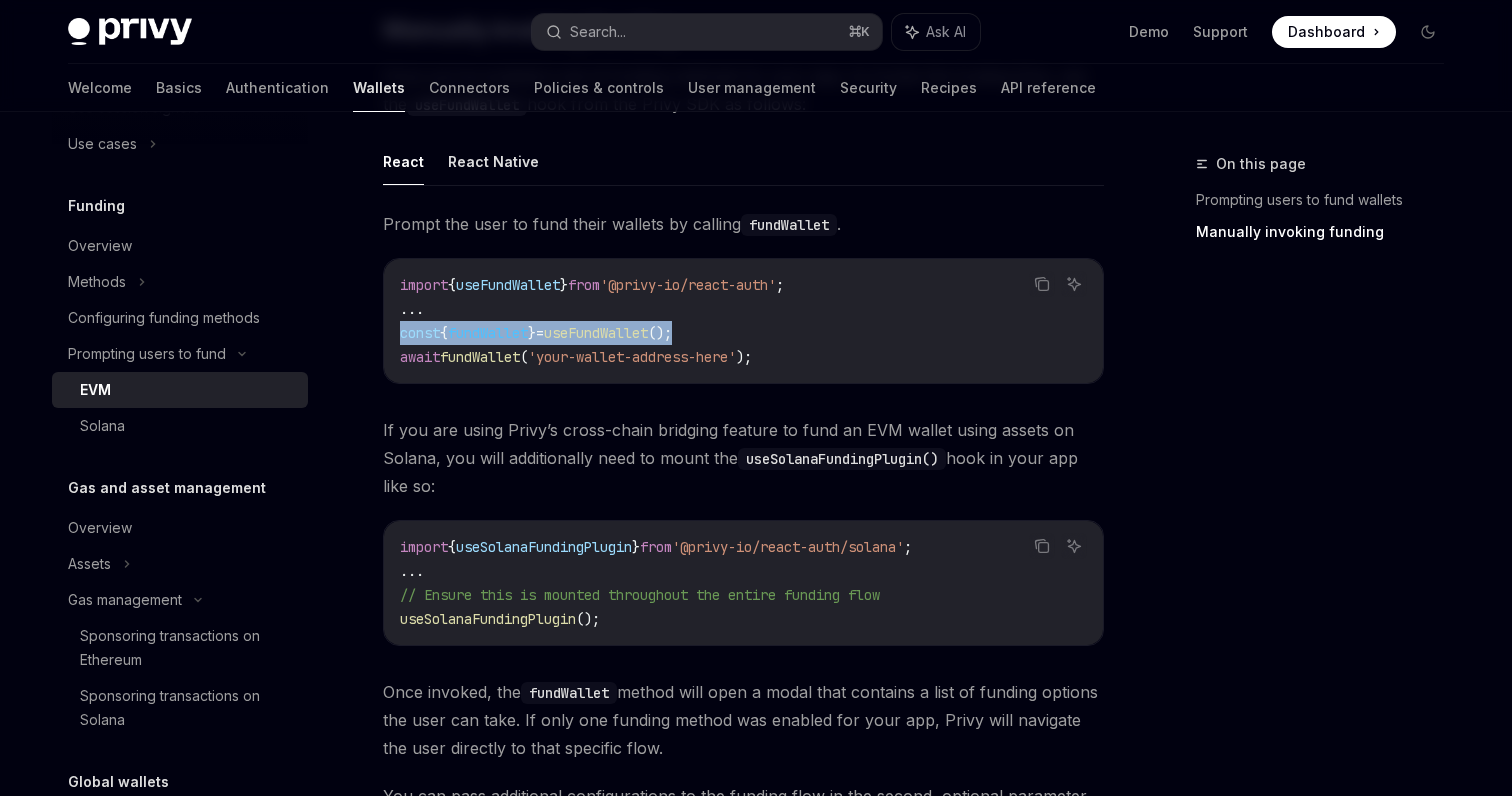 drag, startPoint x: 739, startPoint y: 334, endPoint x: 352, endPoint y: 338, distance: 387.02066 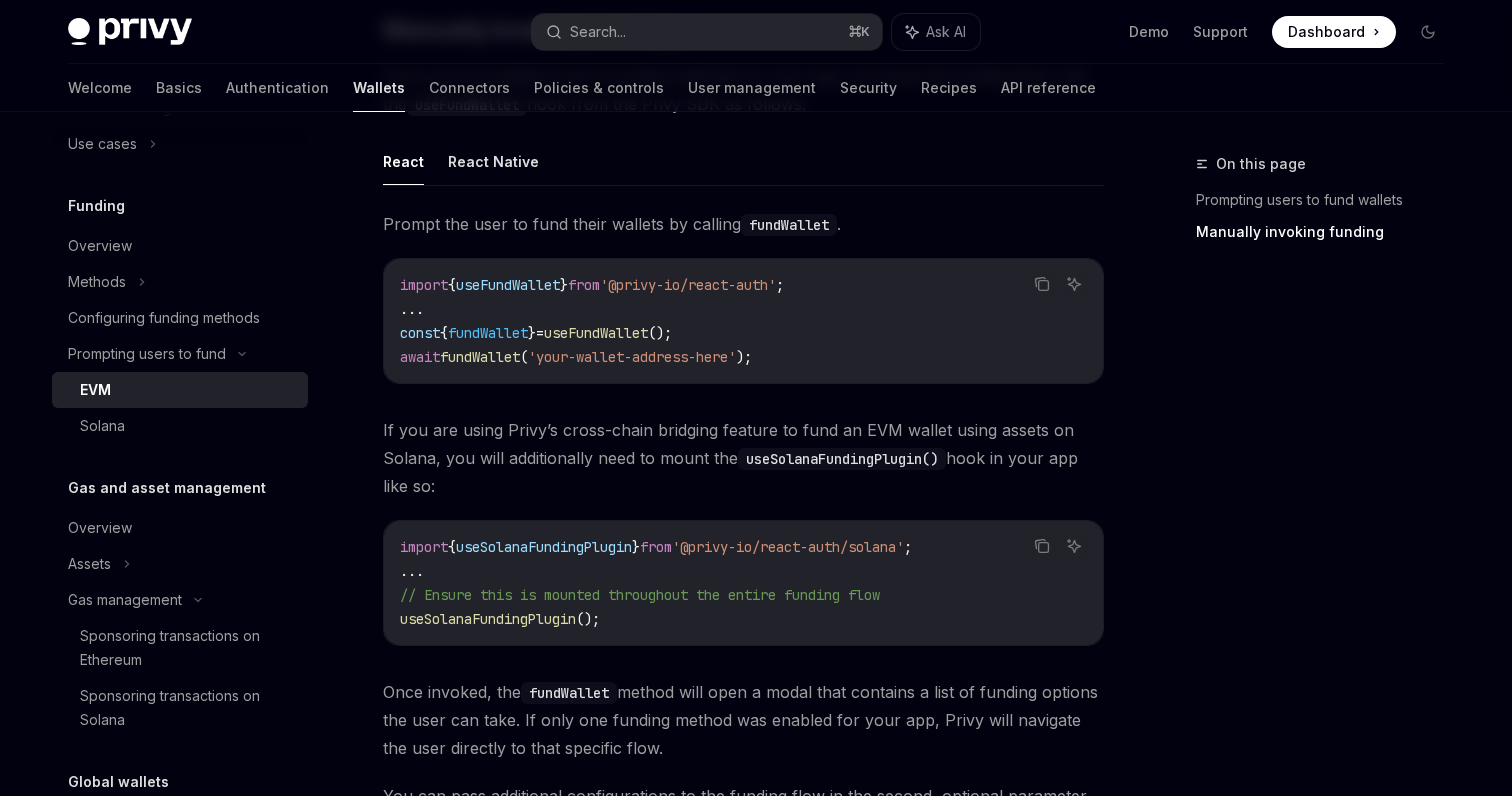 click on "import  { useFundWallet }  from  '@privy-io/react-auth' ;
...
const  { fundWallet }  =  useFundWallet ();
await  fundWallet ( '[WALLET_ADDRESS]' );" at bounding box center (743, 321) 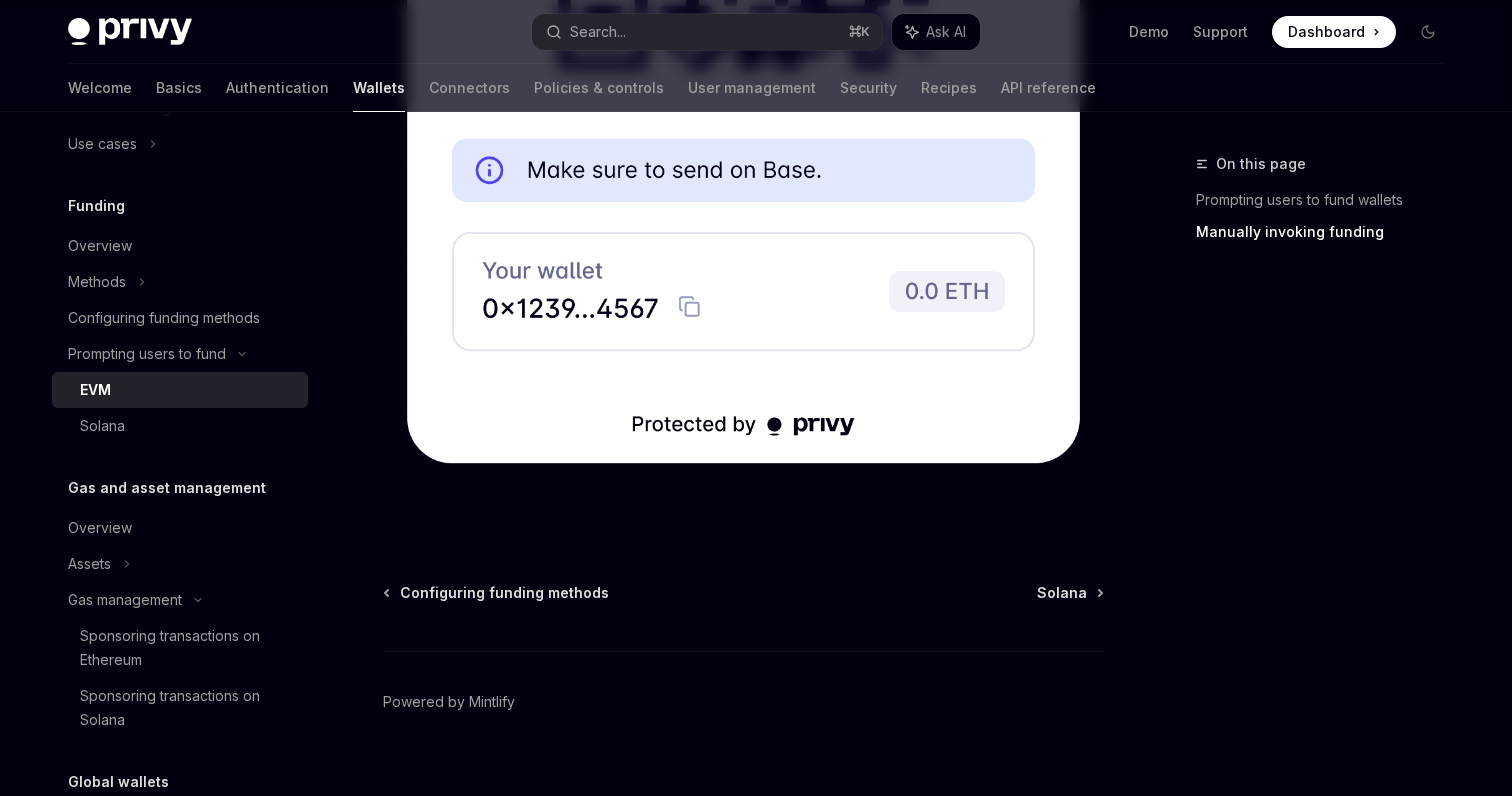 scroll, scrollTop: 6675, scrollLeft: 0, axis: vertical 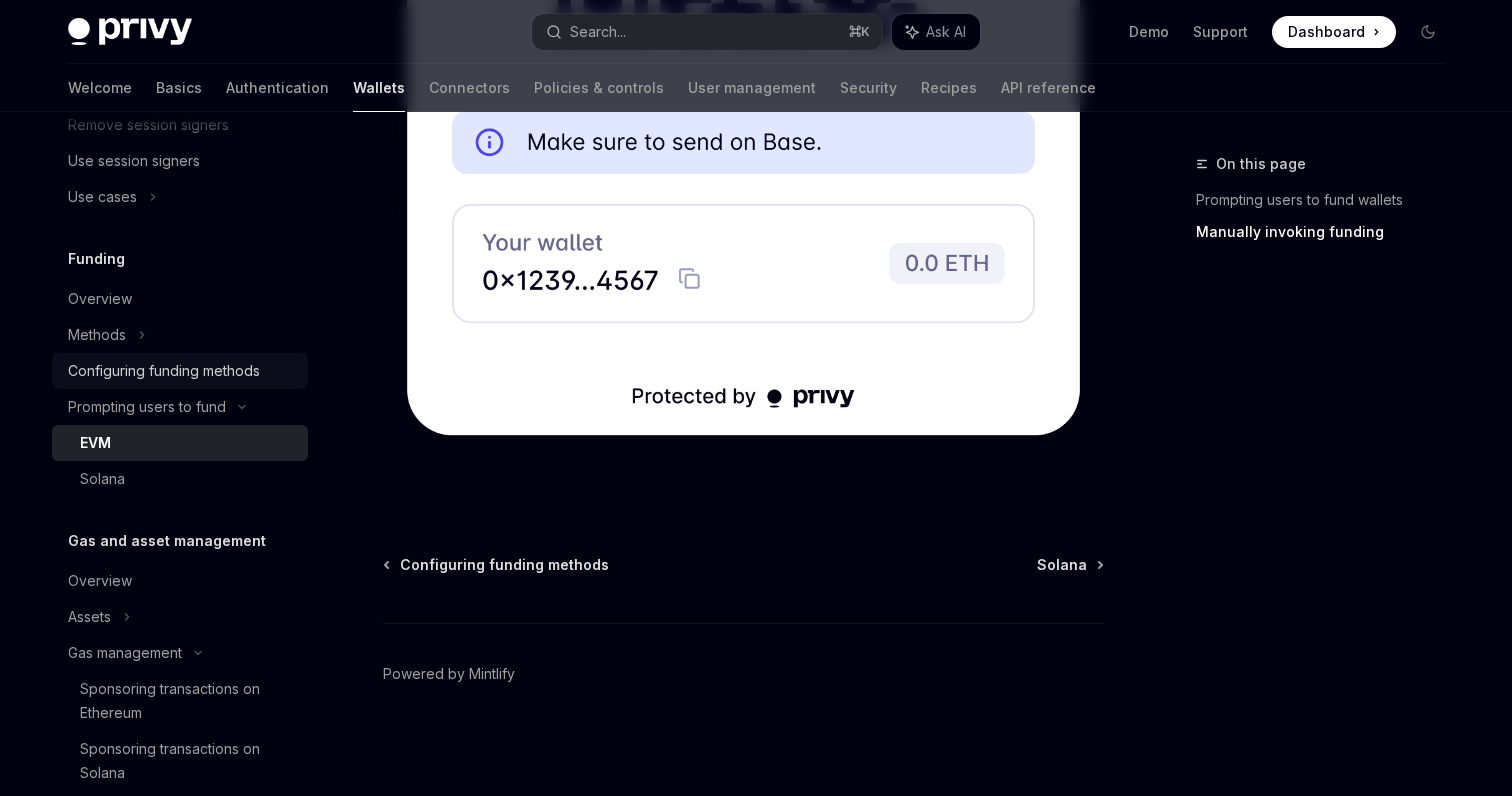 click on "Configuring funding methods" at bounding box center (164, 371) 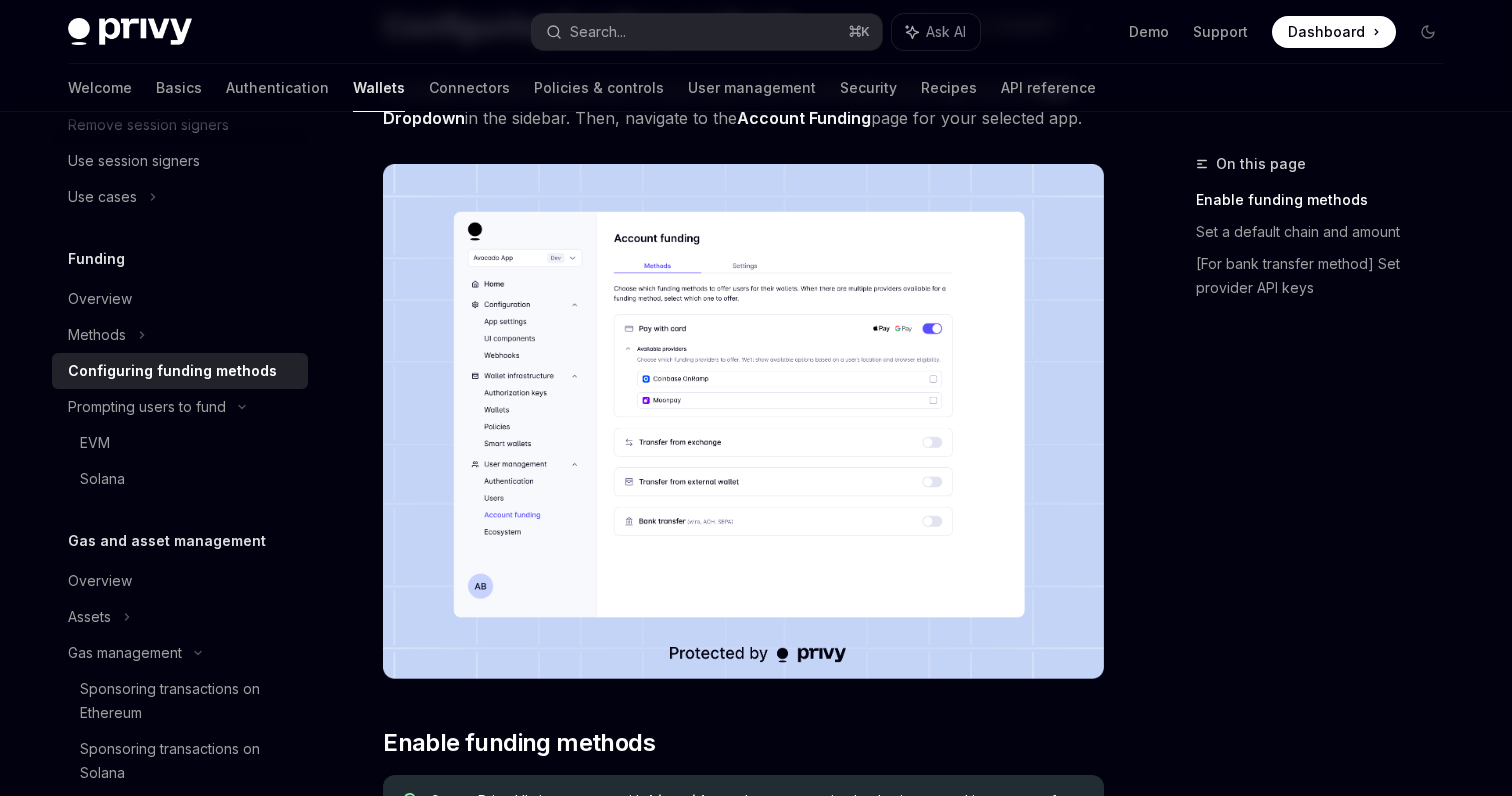 scroll, scrollTop: 184, scrollLeft: 0, axis: vertical 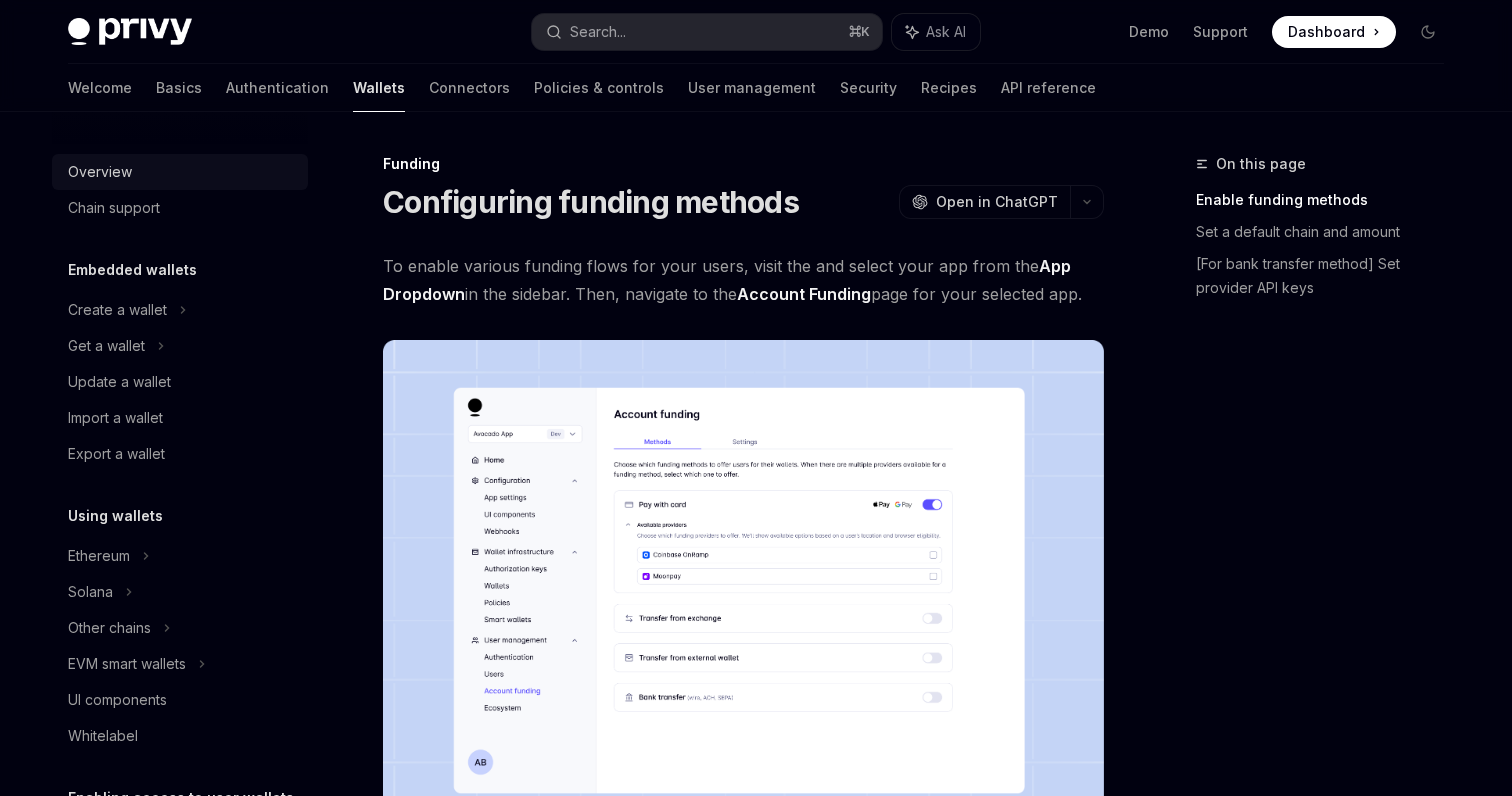 click on "Overview" at bounding box center (180, 172) 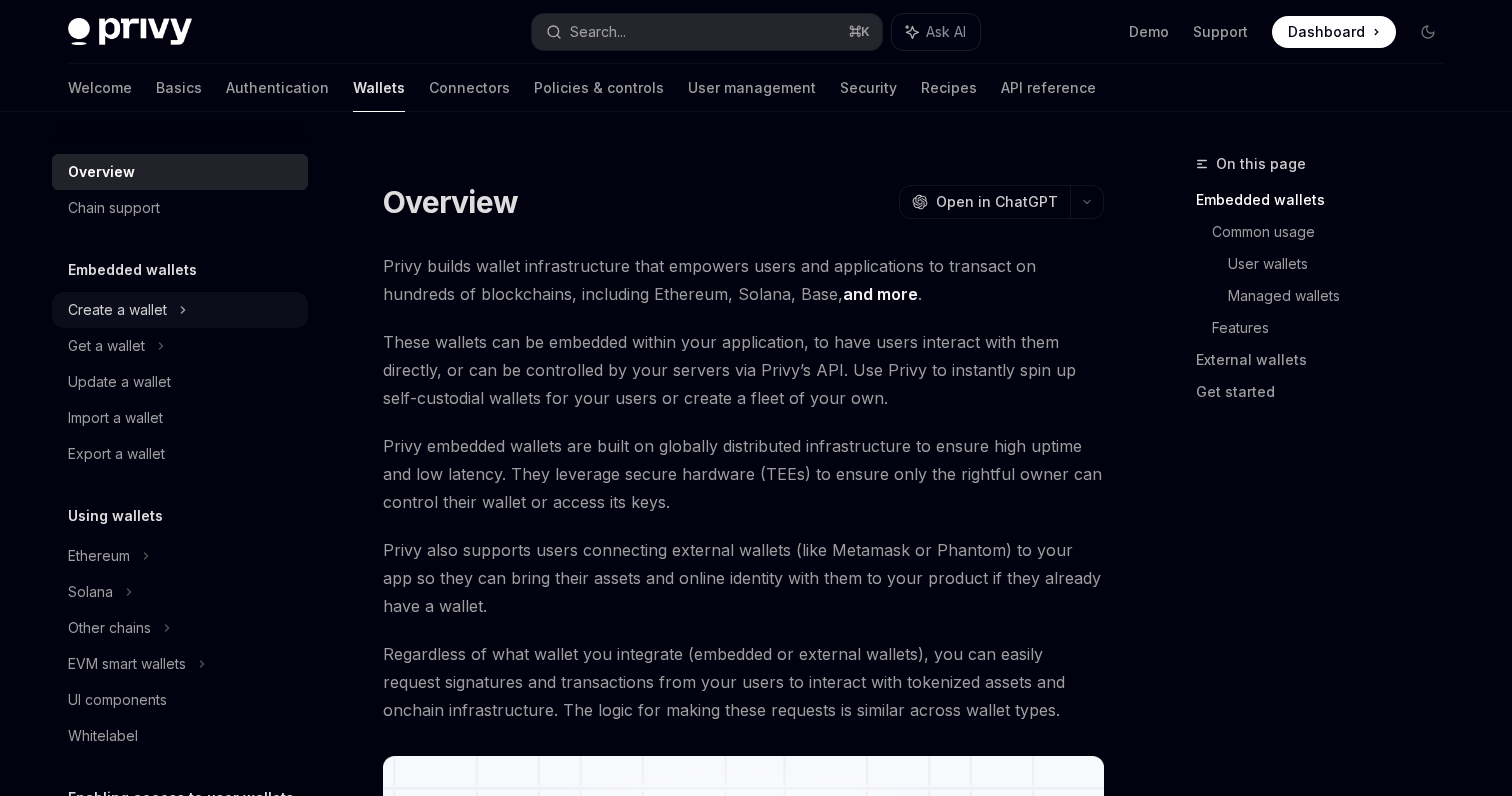 click on "Create a wallet" at bounding box center [117, 310] 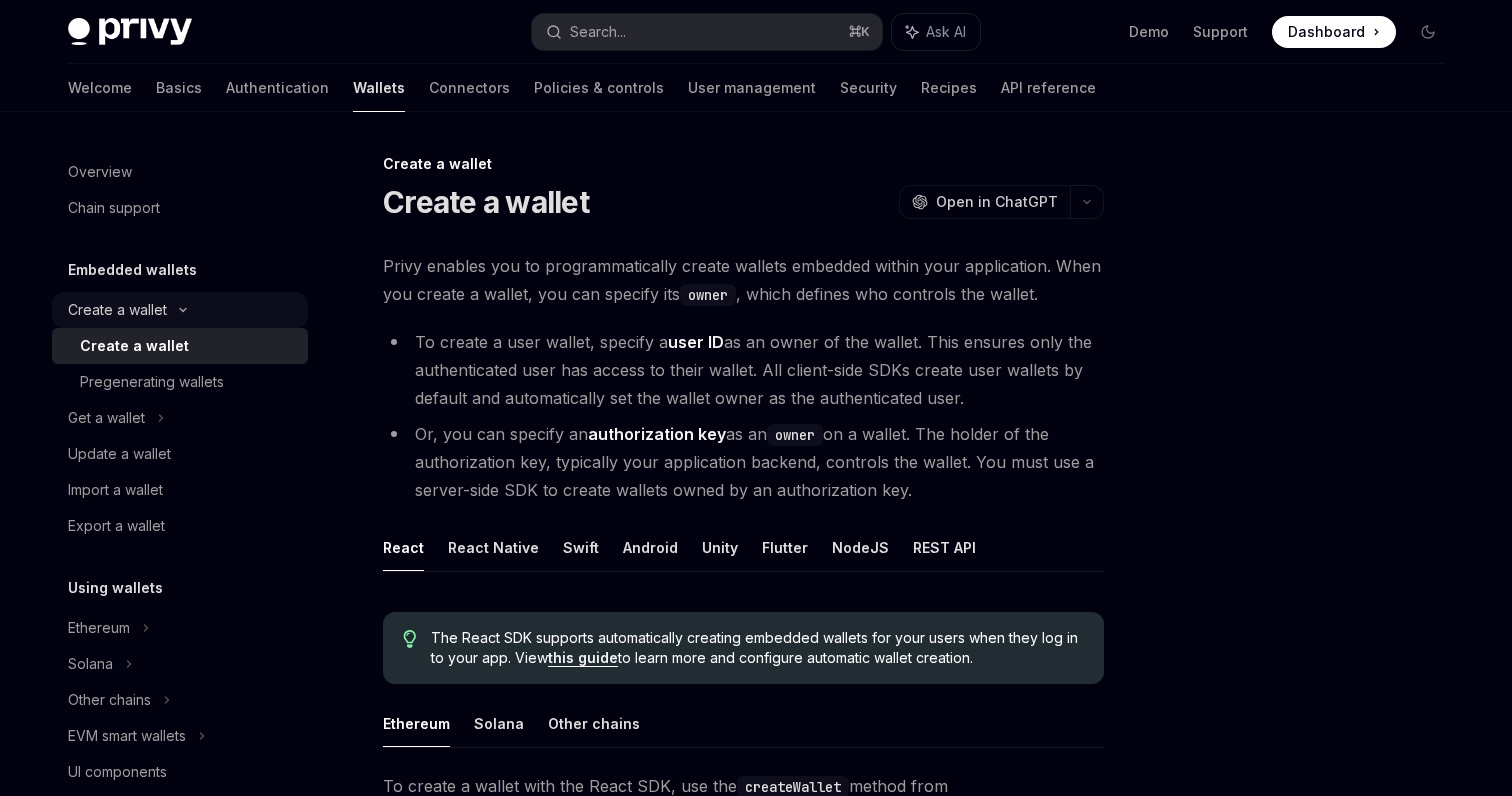 click on "Create a wallet" at bounding box center [117, 310] 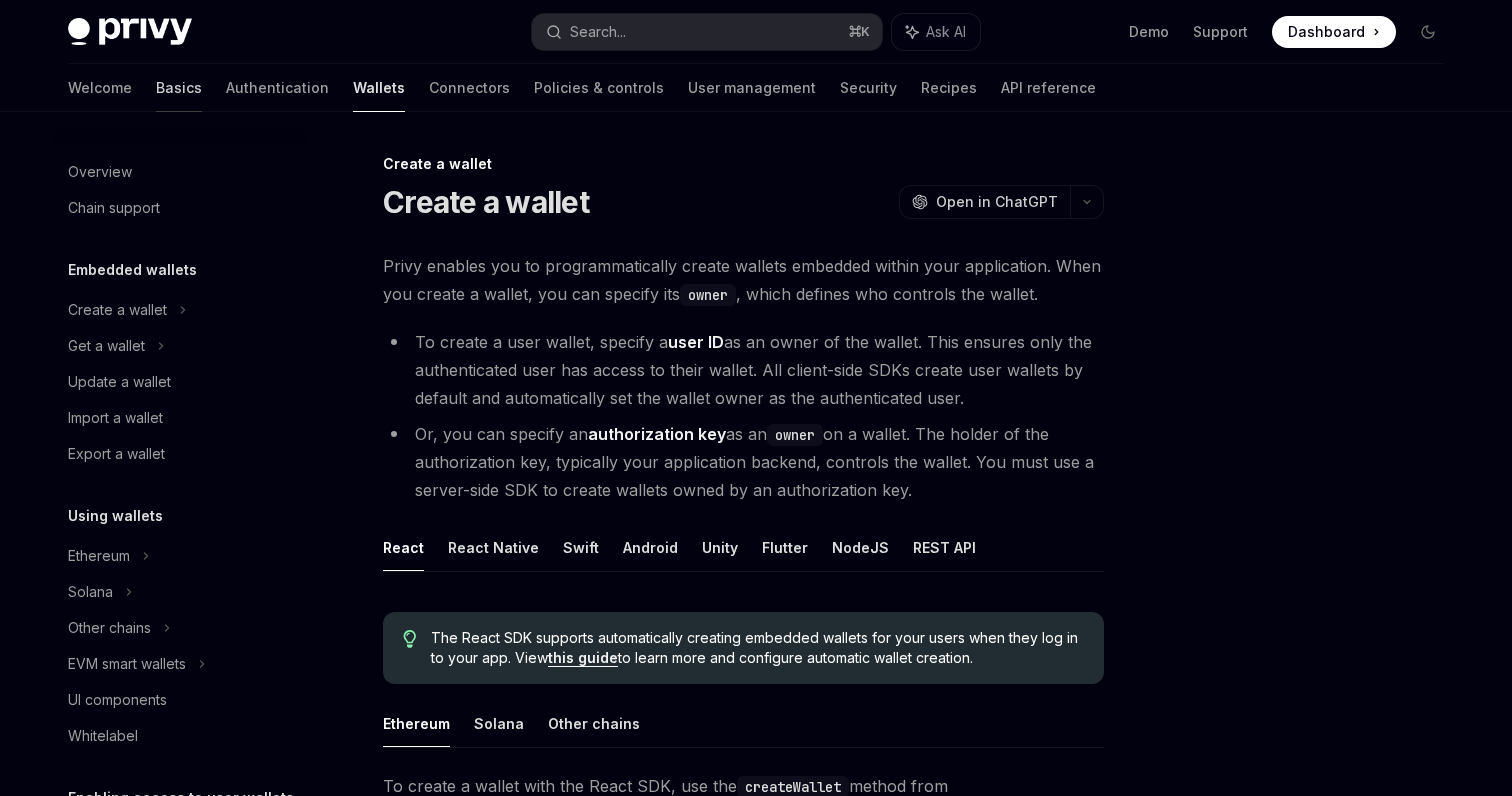 click on "Basics" at bounding box center (179, 88) 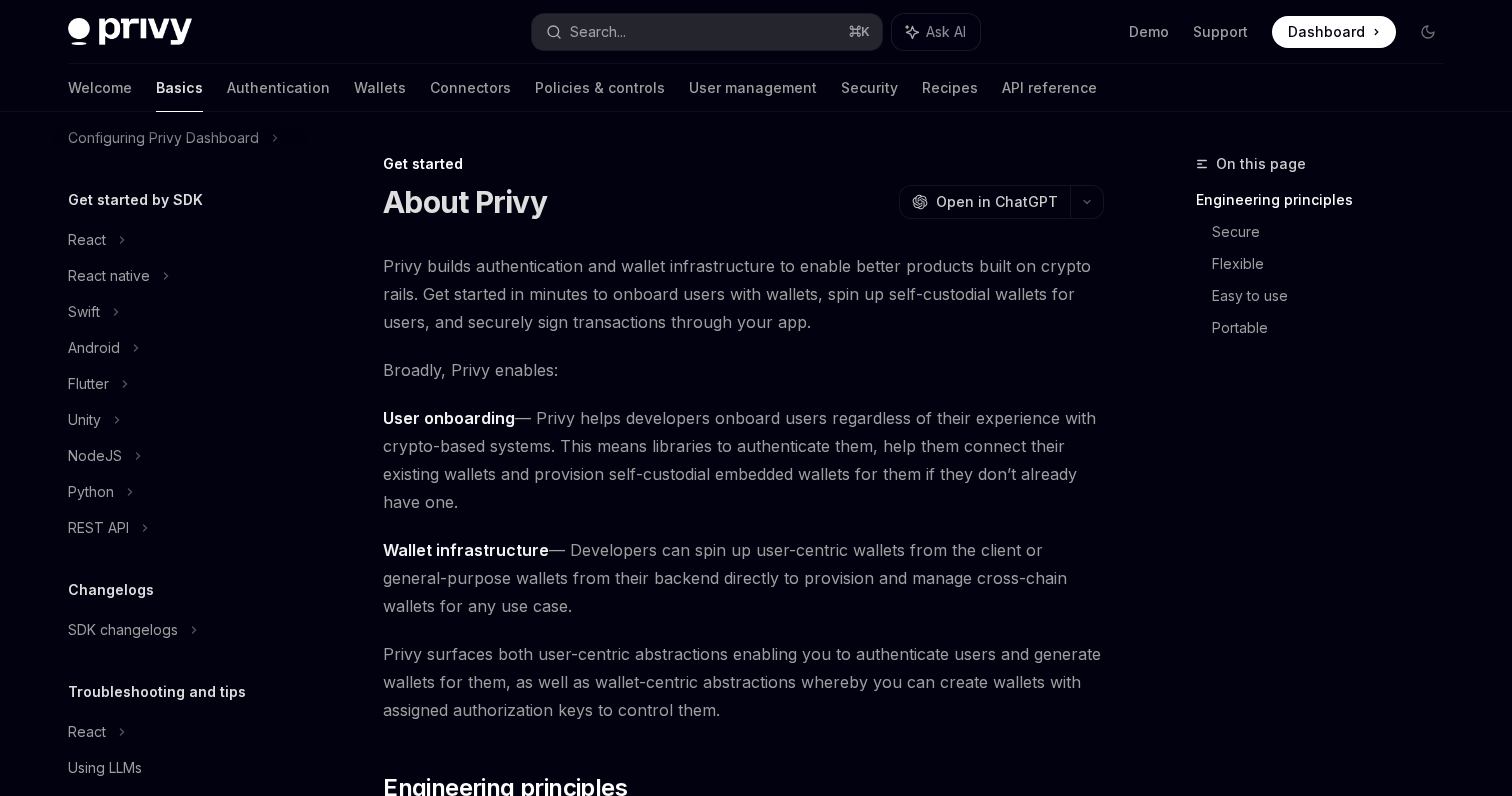scroll, scrollTop: 196, scrollLeft: 0, axis: vertical 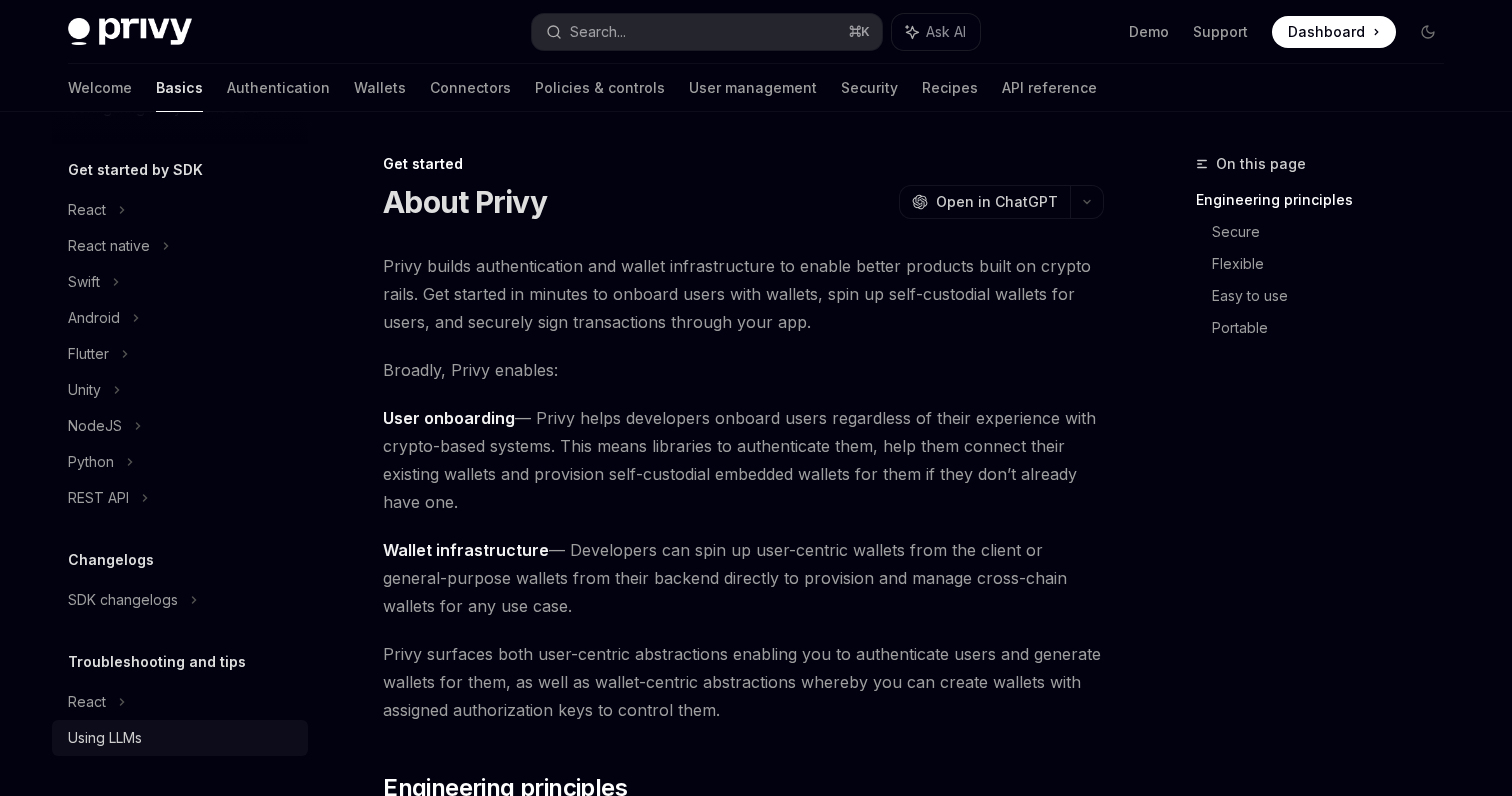 click on "Using LLMs" at bounding box center (182, 738) 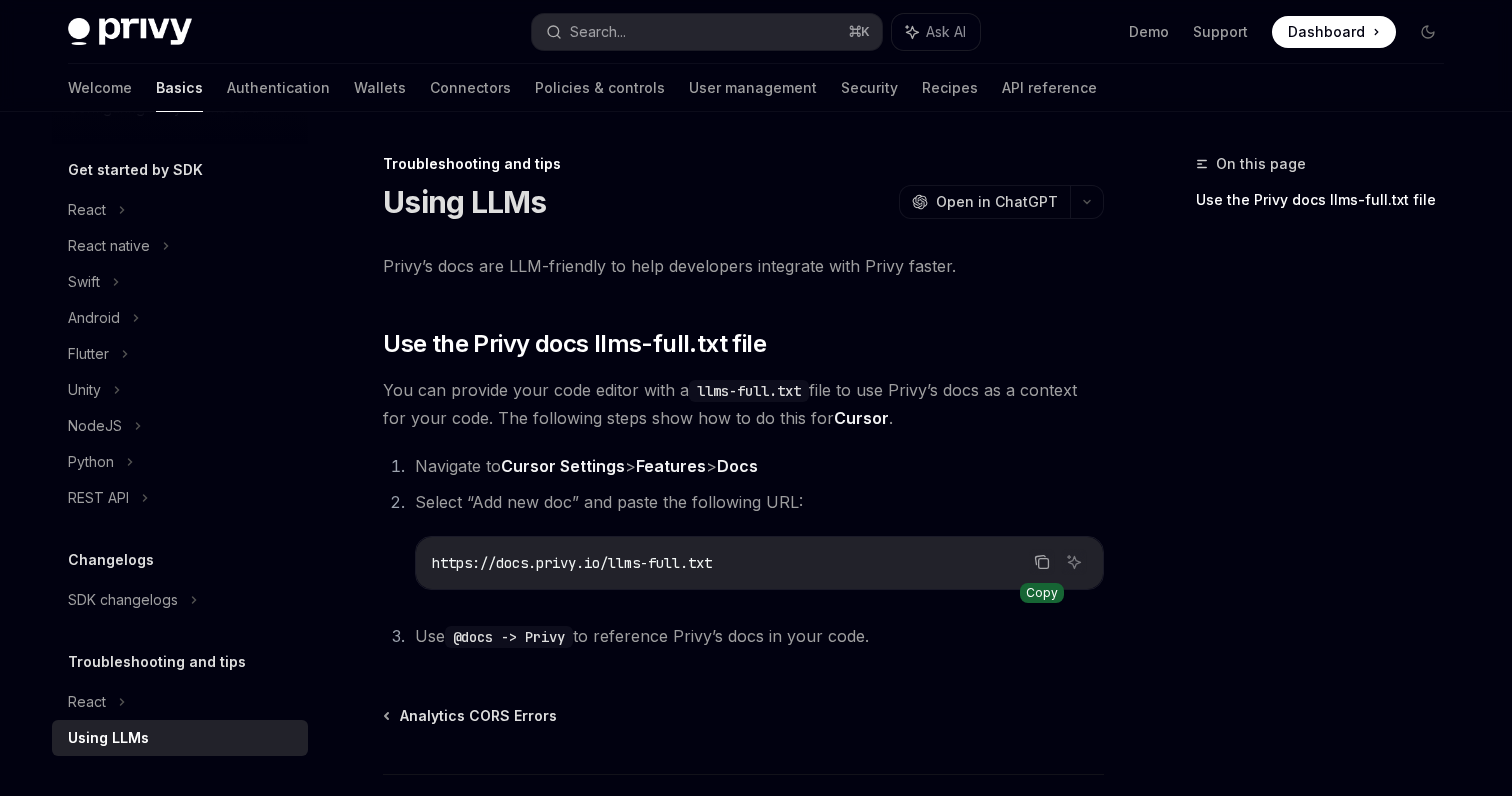 click 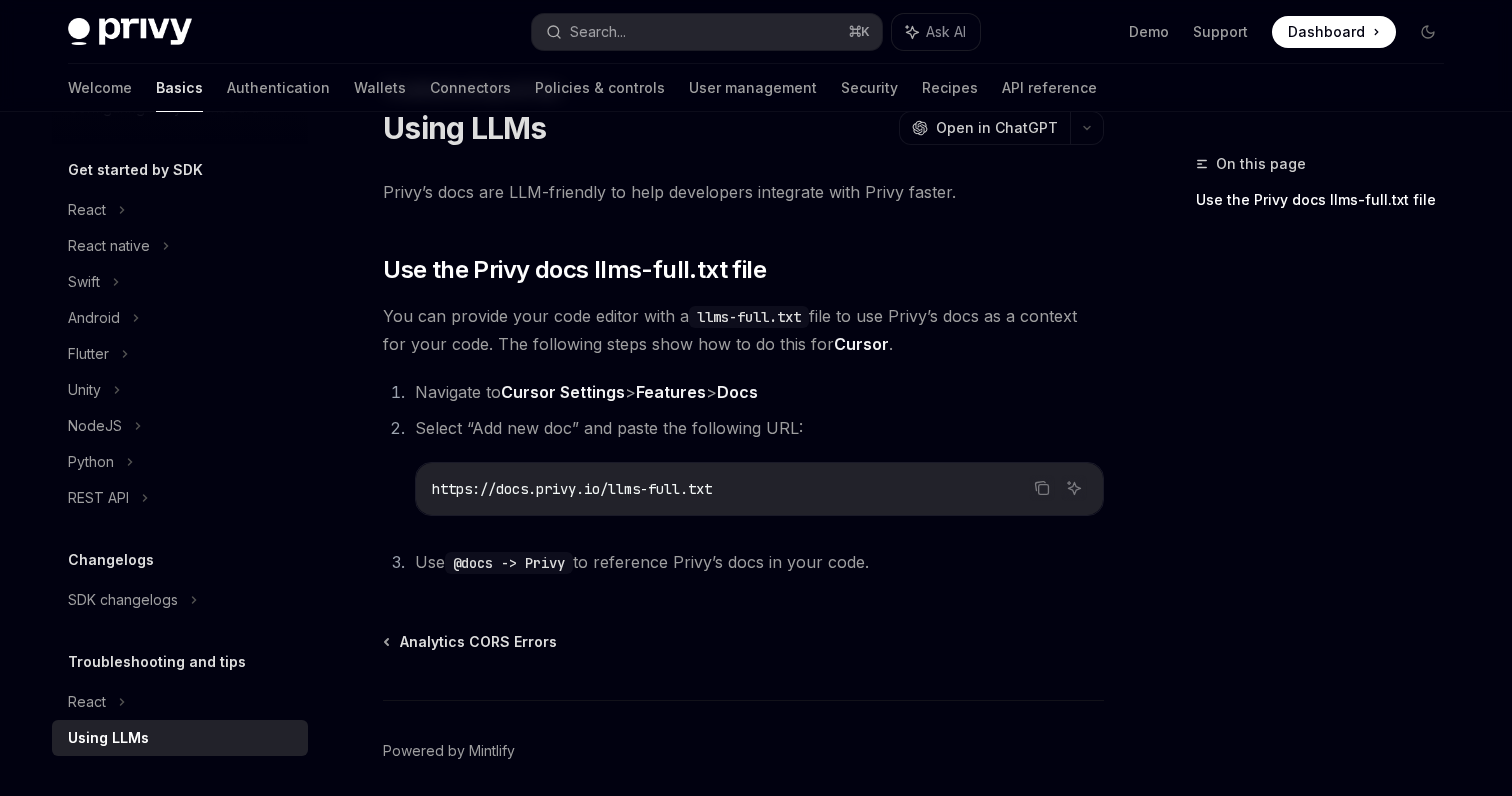 scroll, scrollTop: 0, scrollLeft: 0, axis: both 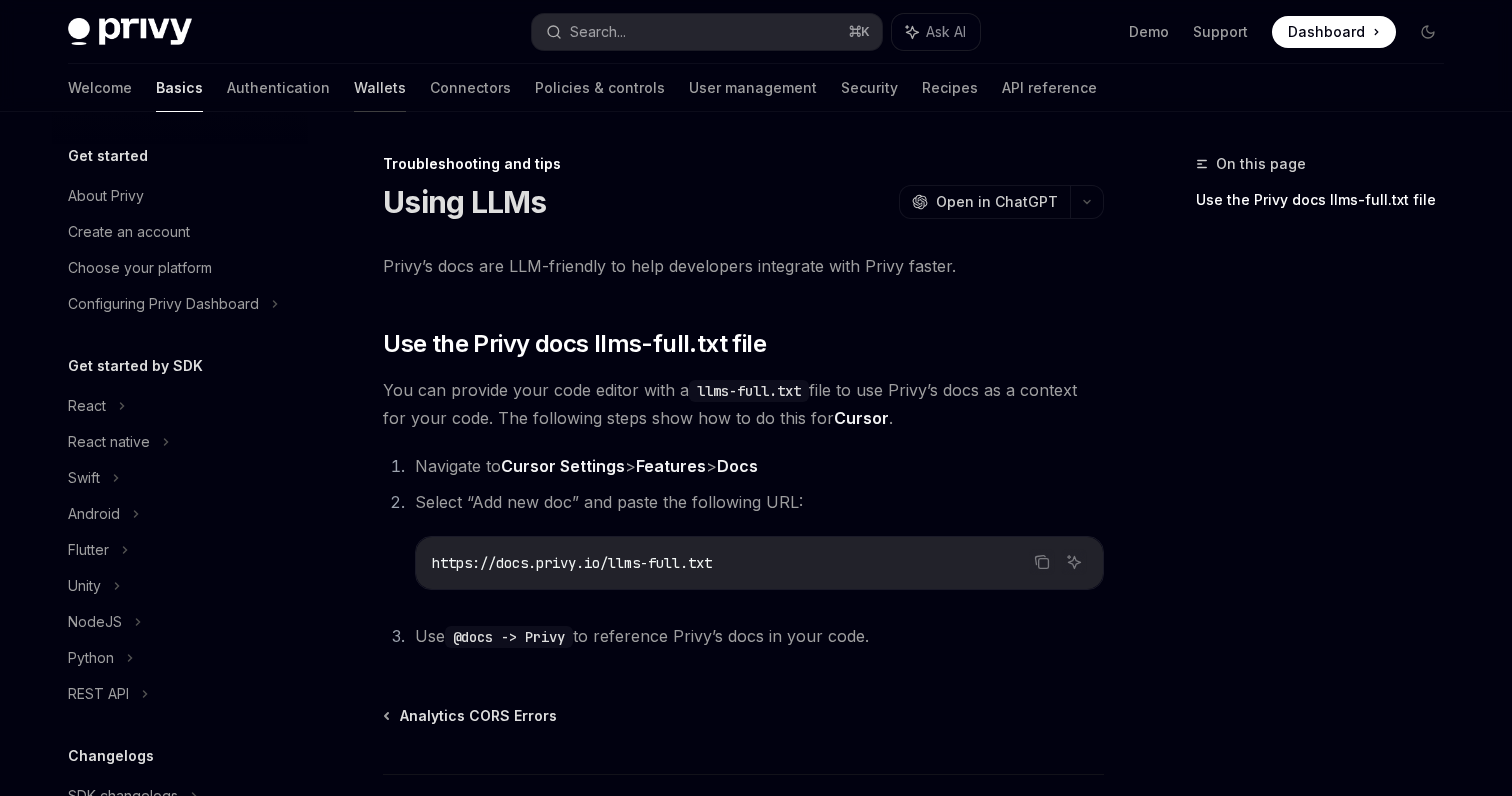 click on "Wallets" at bounding box center (380, 88) 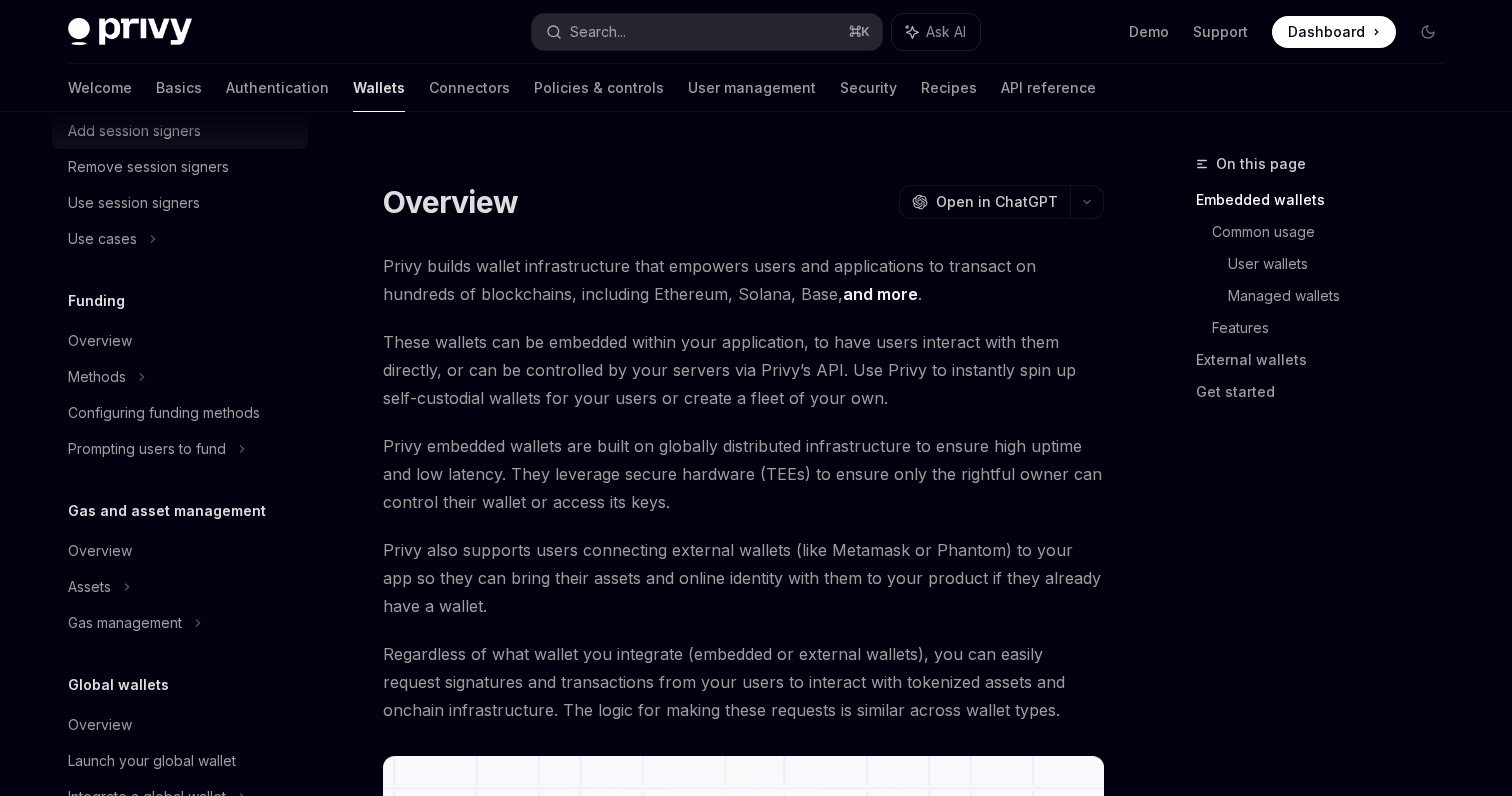 scroll, scrollTop: 821, scrollLeft: 0, axis: vertical 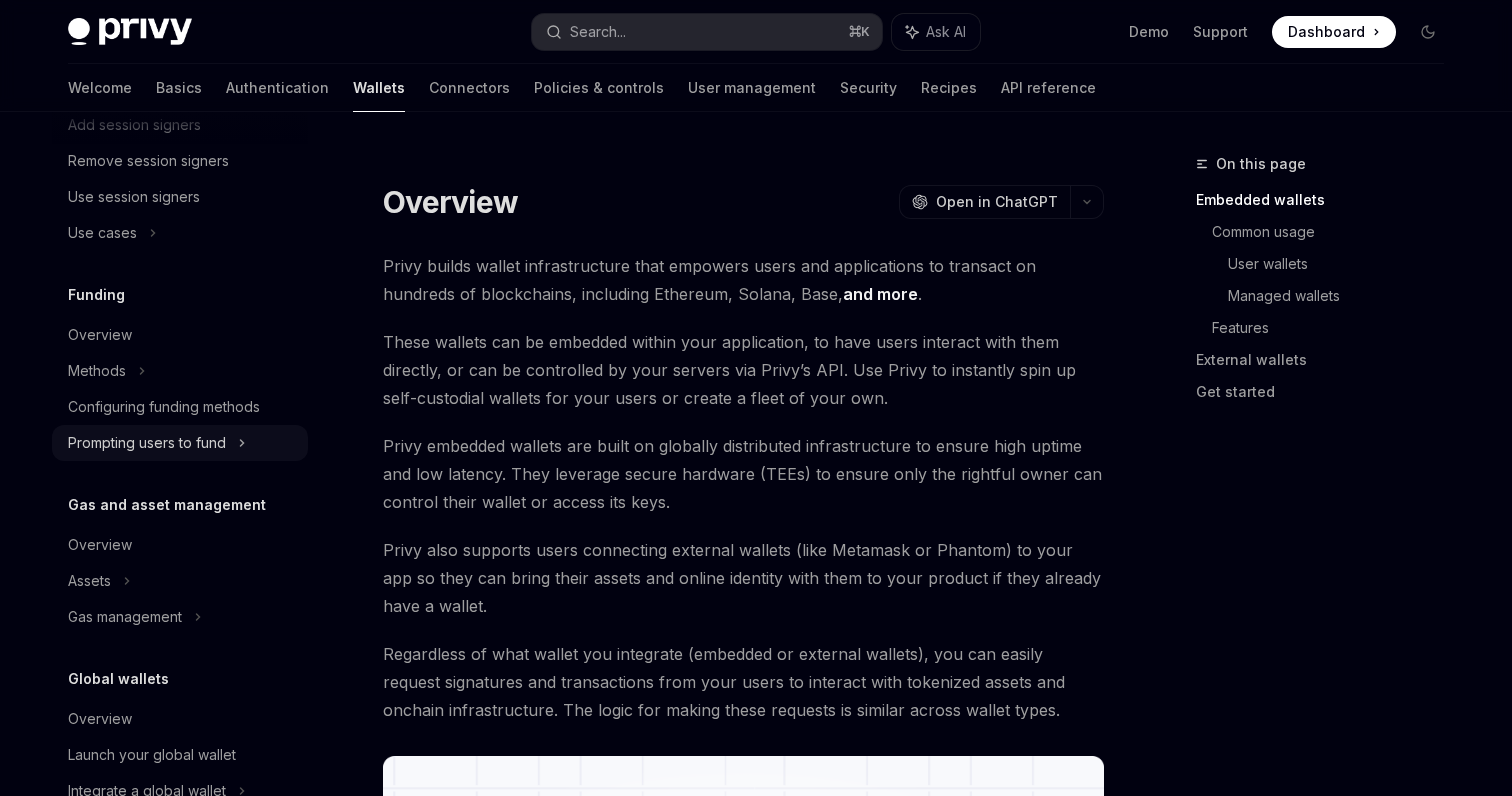 click on "Prompting users to fund" at bounding box center (127, -157) 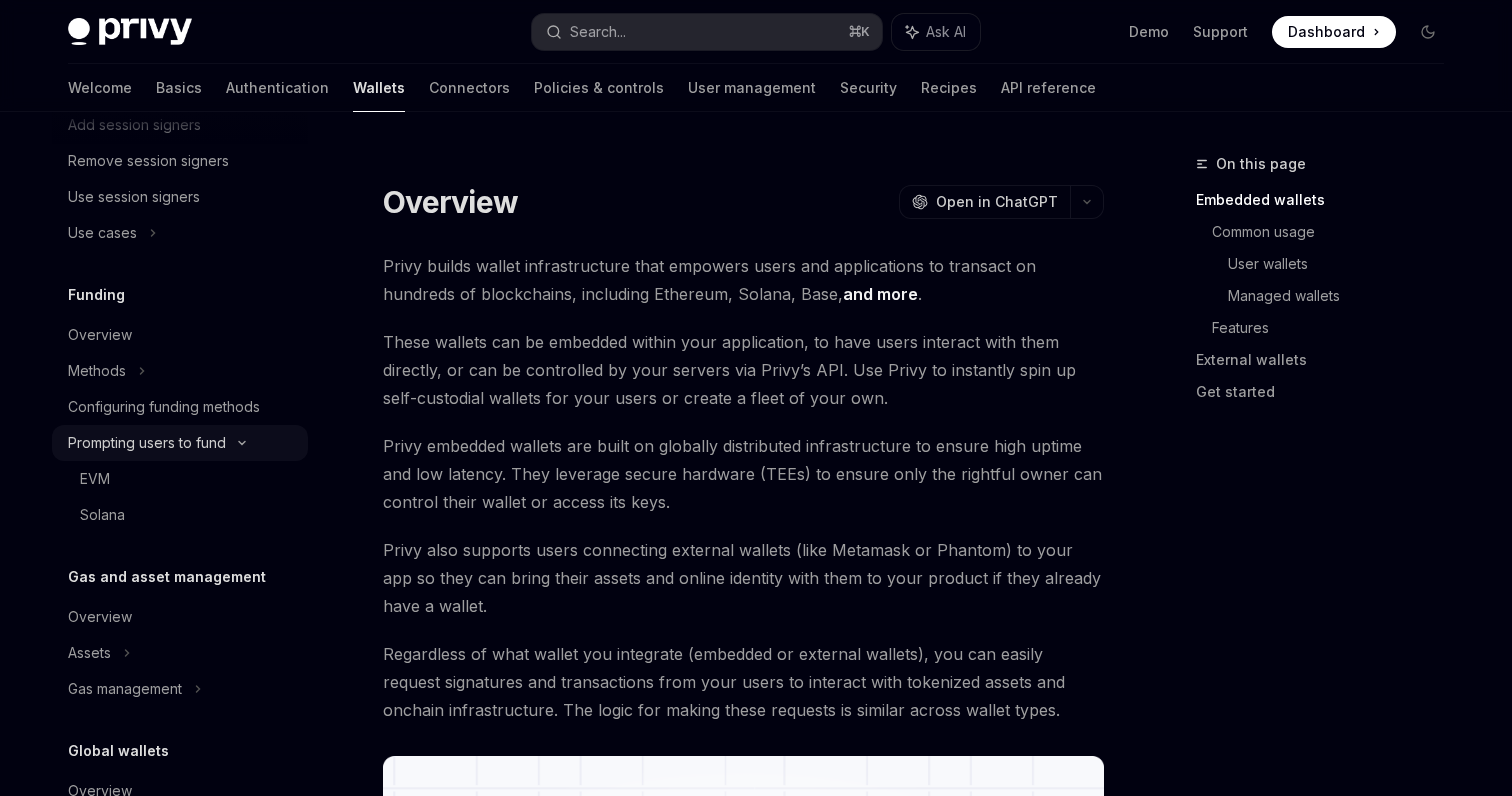 type on "*" 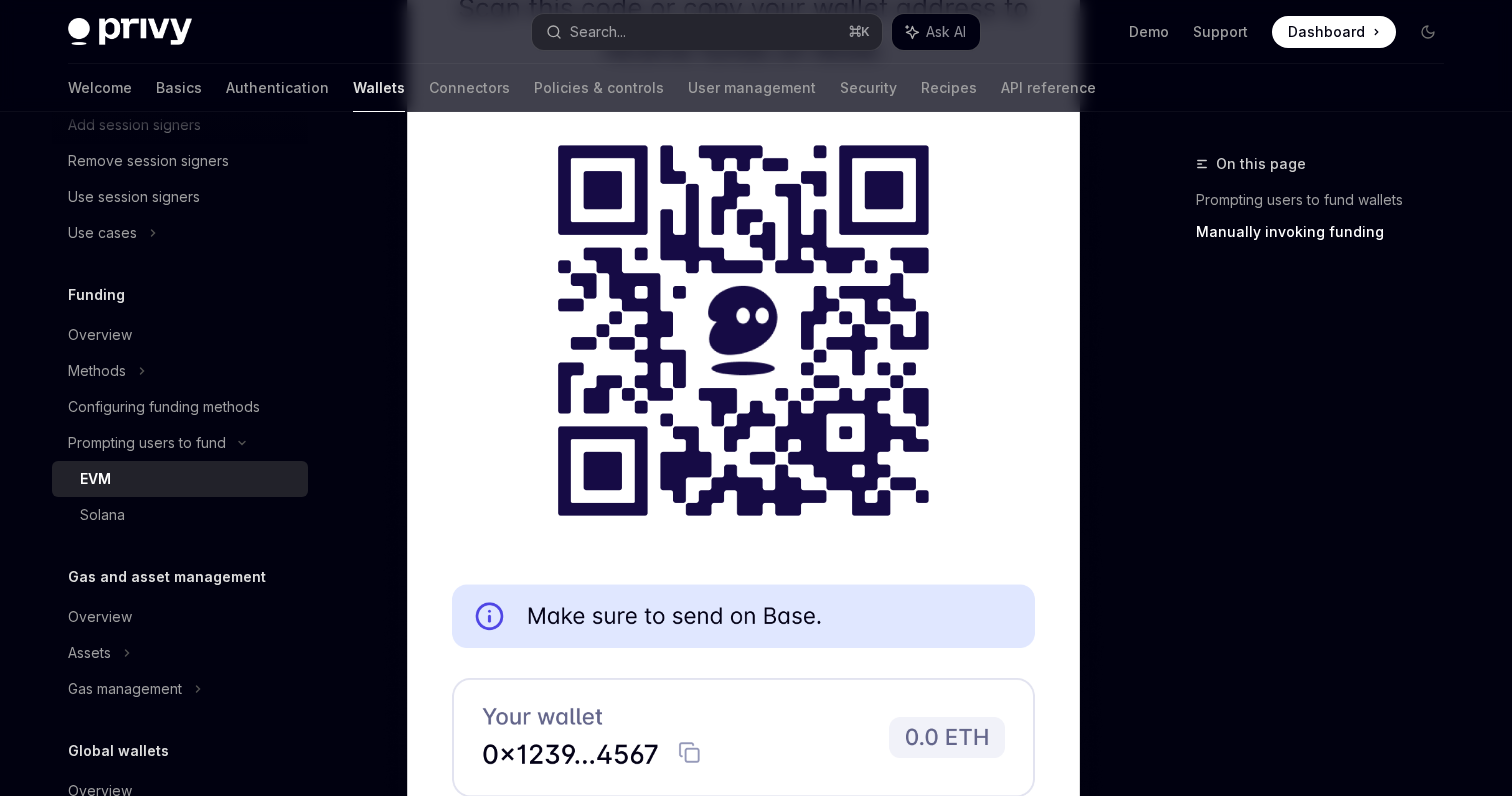 scroll, scrollTop: 6078, scrollLeft: 0, axis: vertical 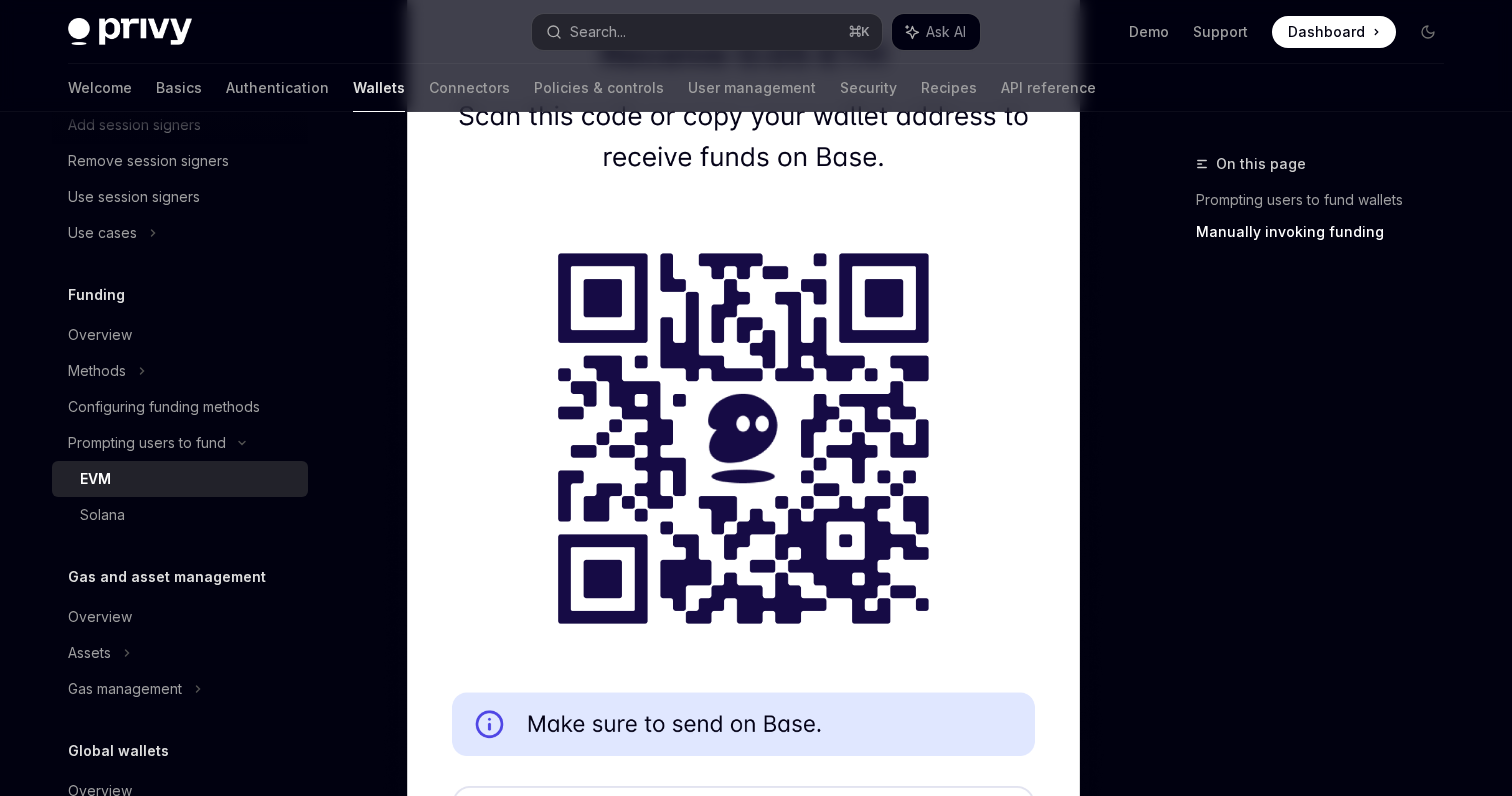 click at bounding box center (743, 476) 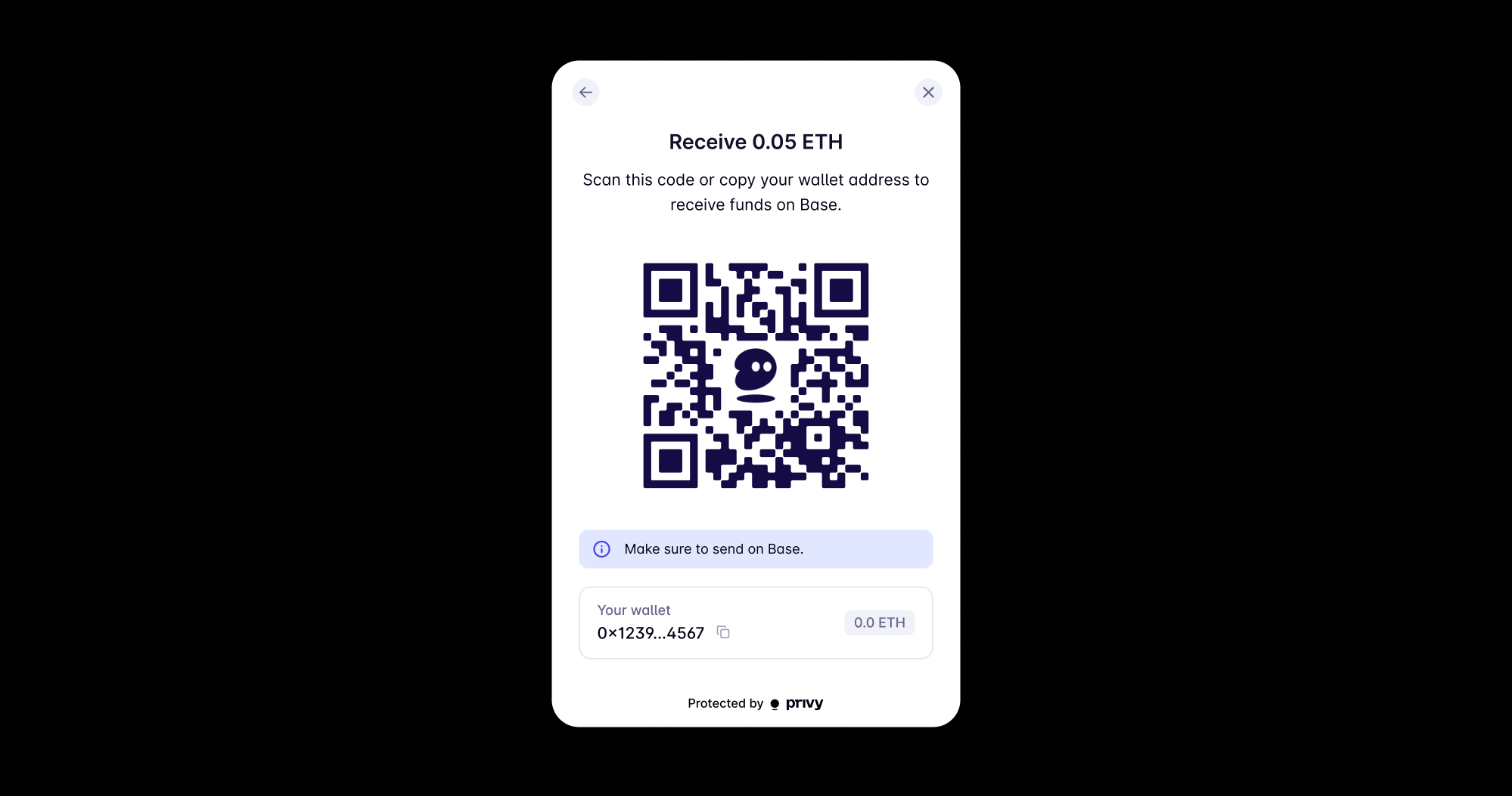 click at bounding box center (756, 398) 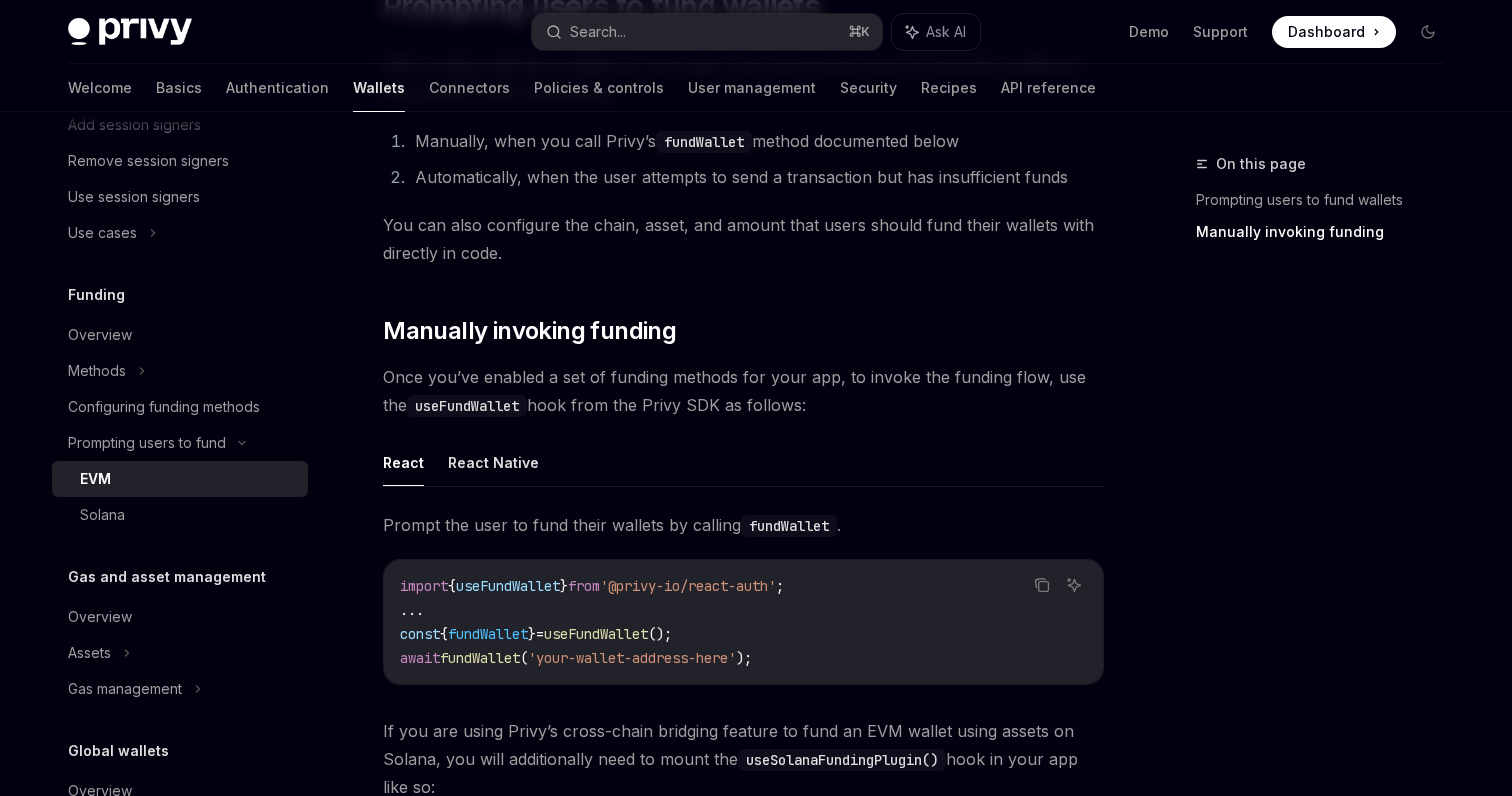 scroll, scrollTop: 0, scrollLeft: 0, axis: both 